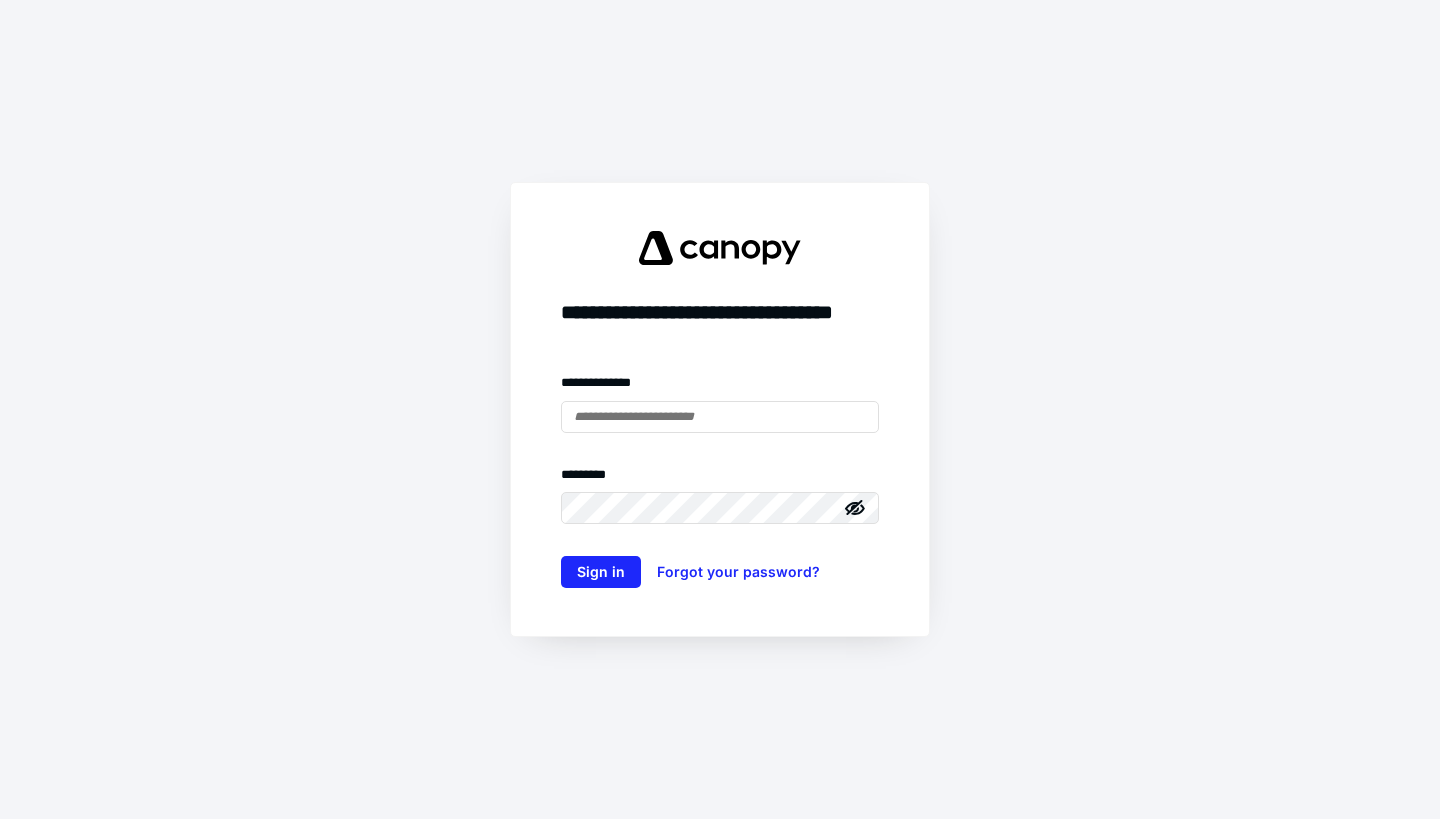 scroll, scrollTop: 0, scrollLeft: 0, axis: both 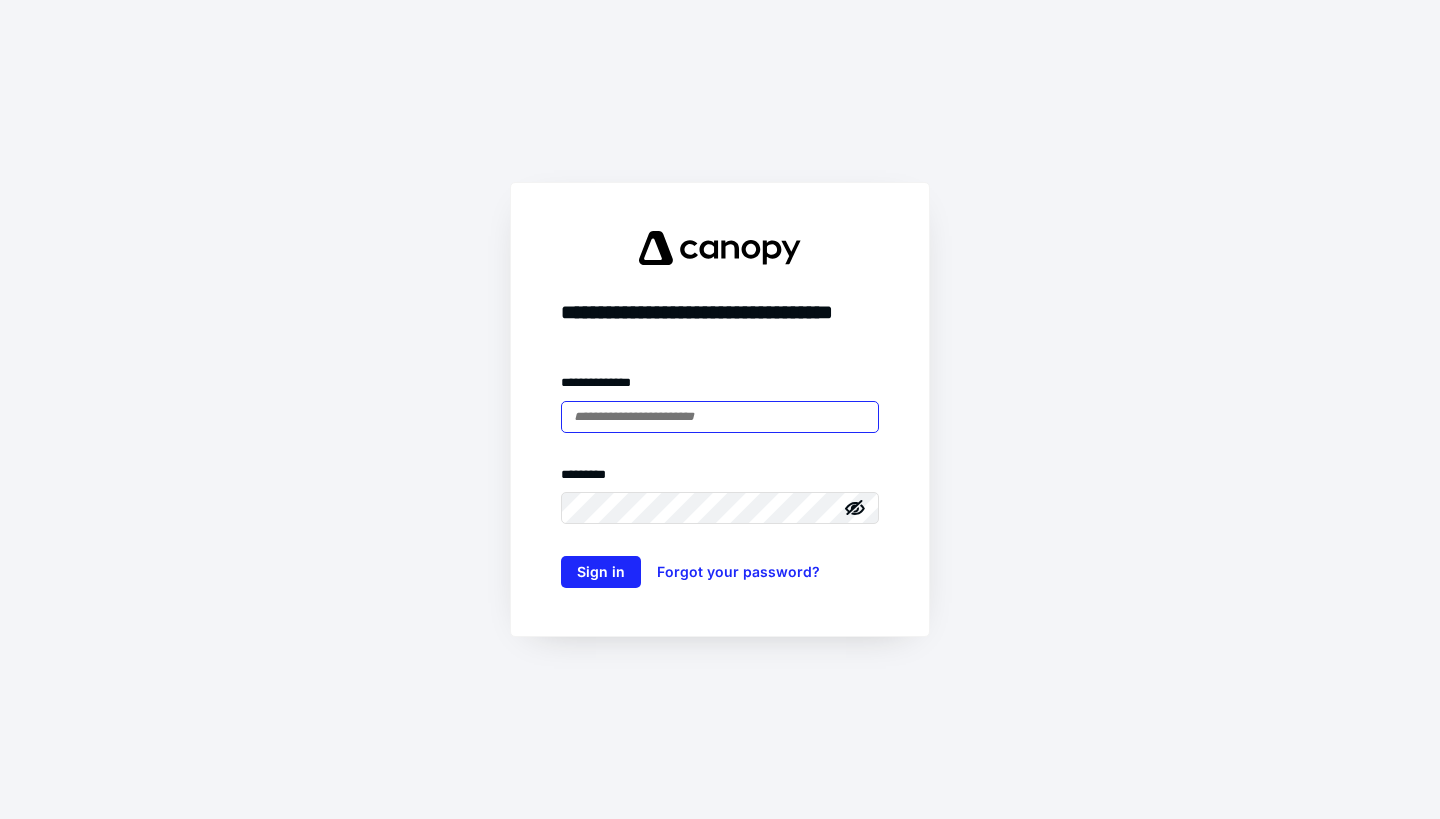 type on "**********" 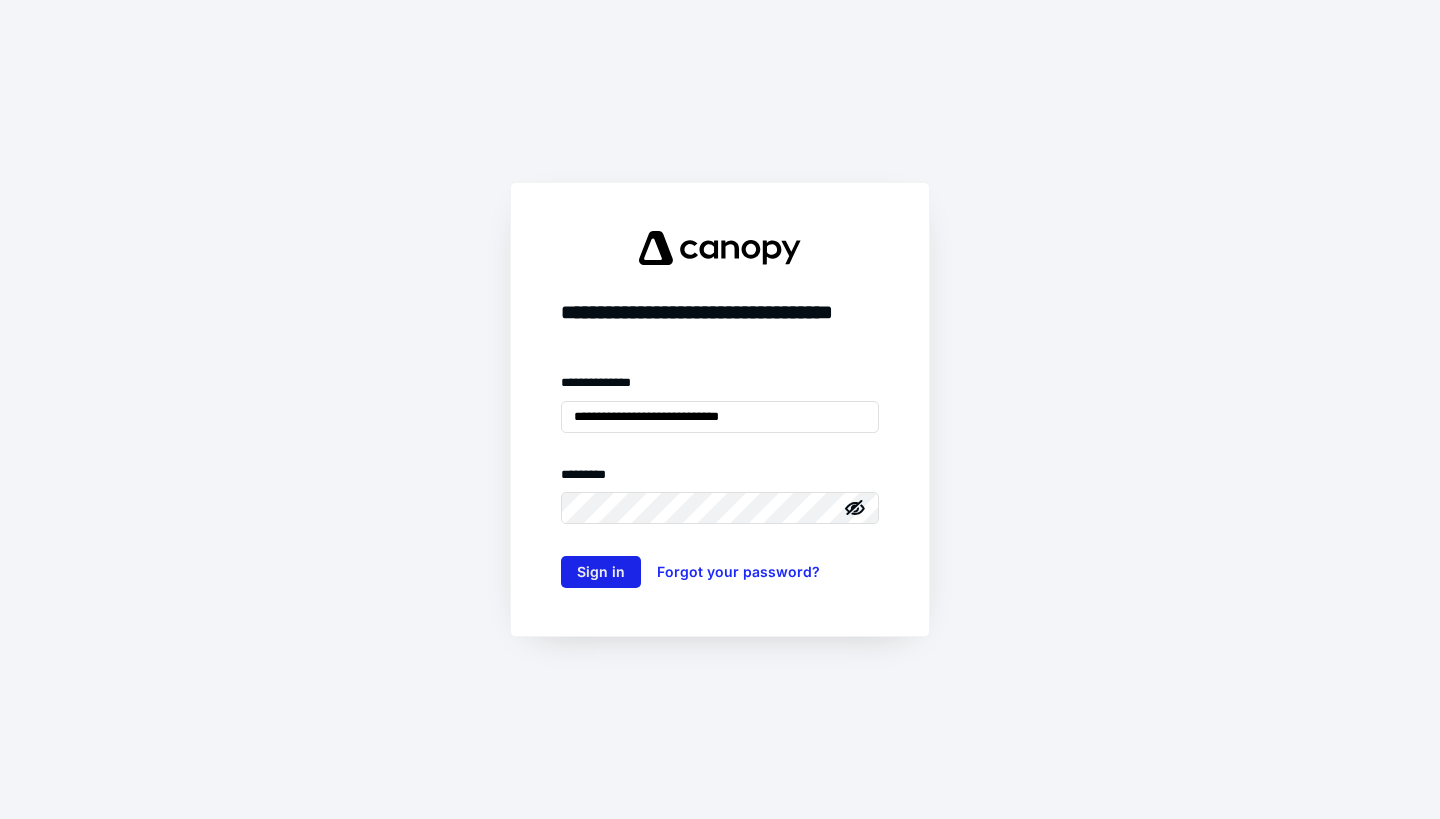 click on "Sign in" at bounding box center (601, 572) 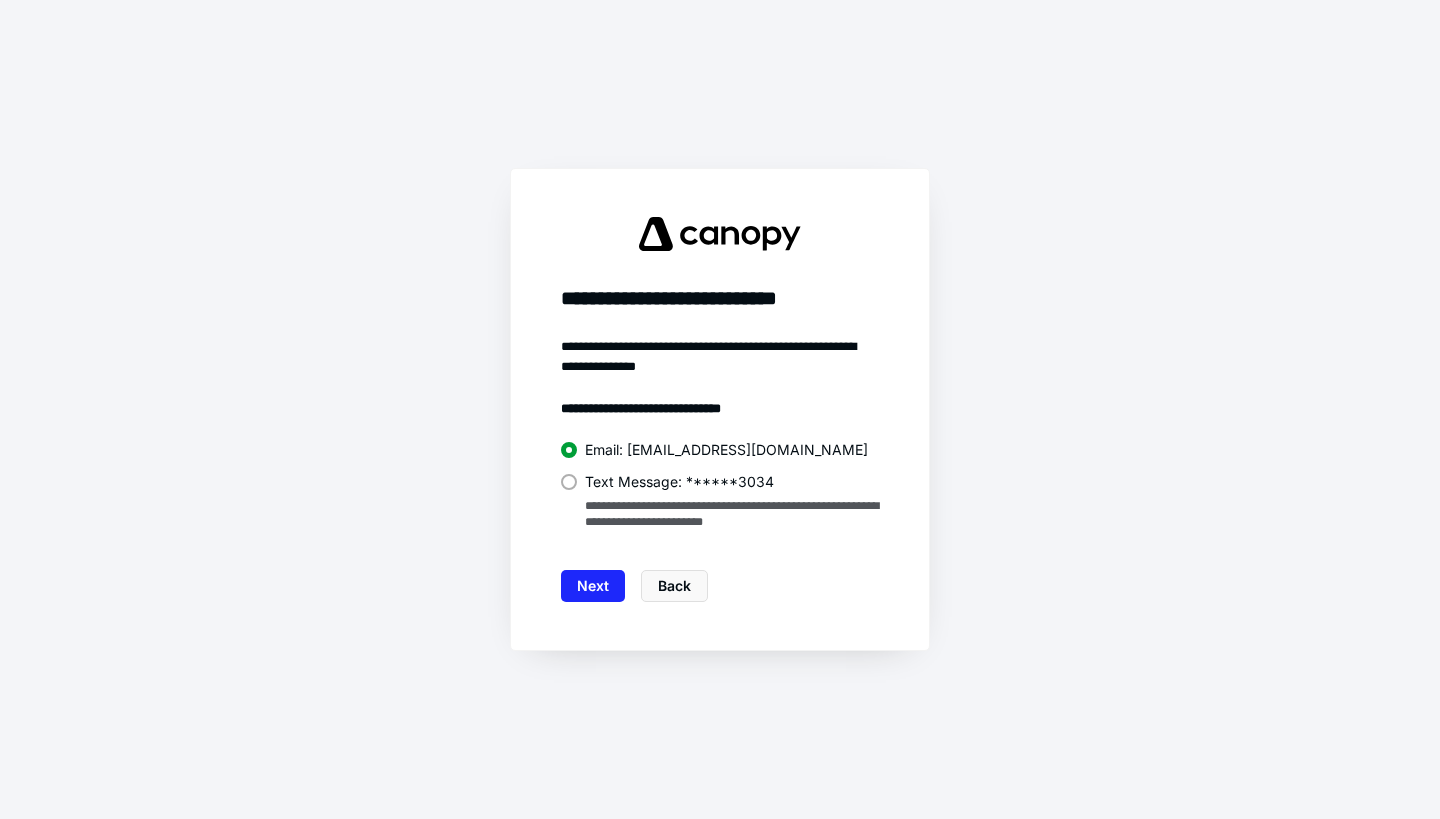click at bounding box center (569, 482) 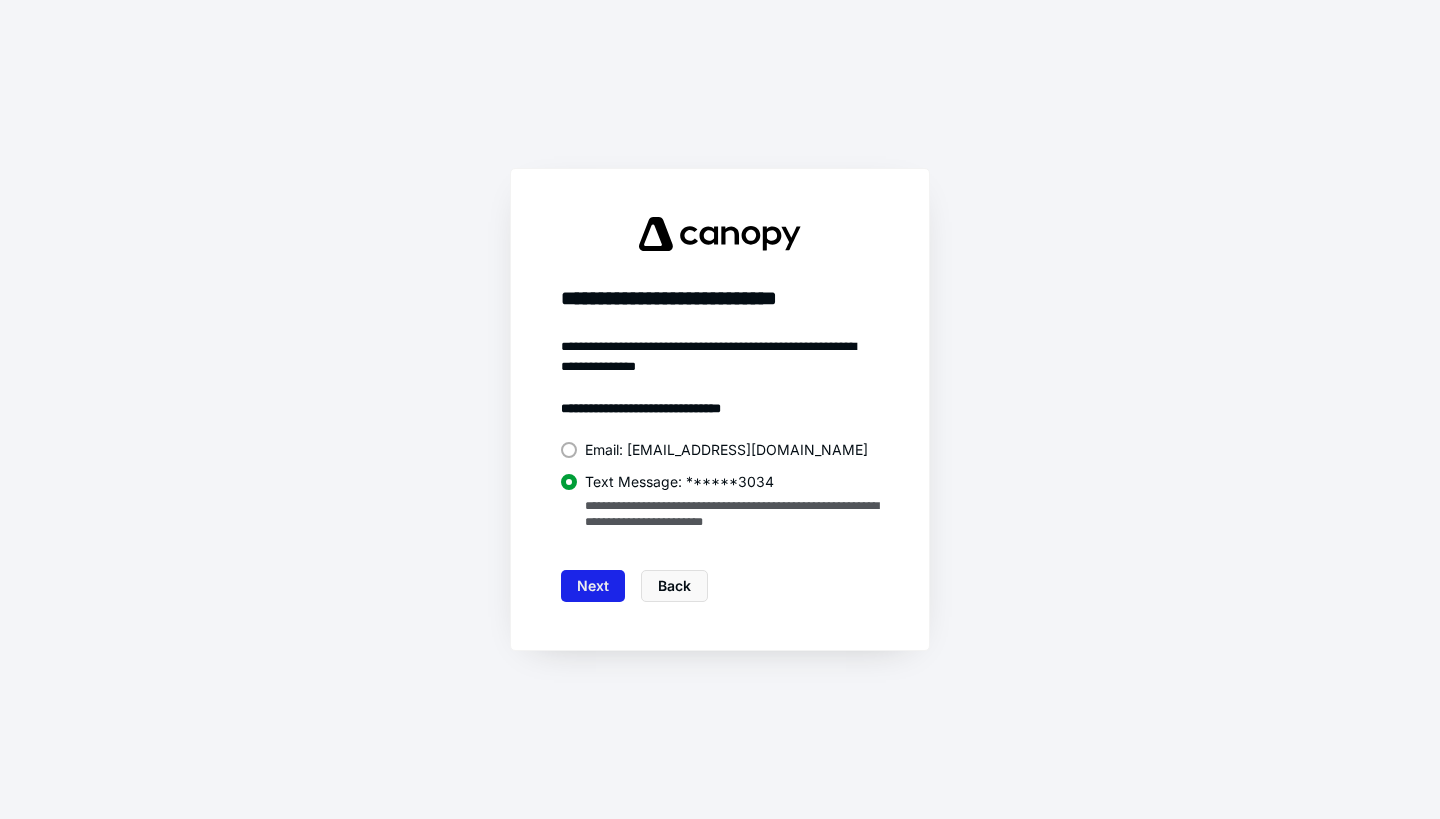 click on "Next" at bounding box center [593, 586] 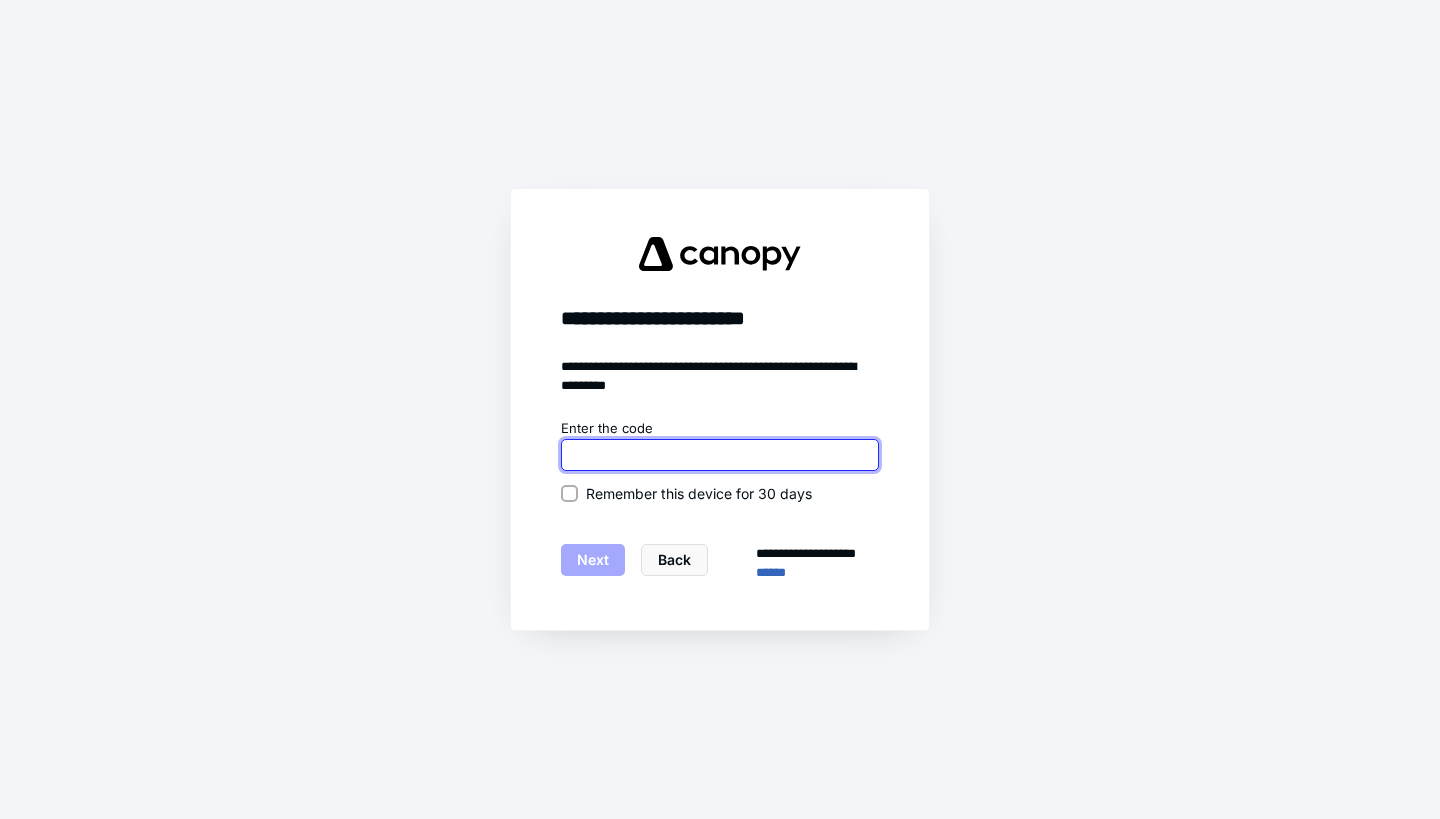 click at bounding box center (720, 455) 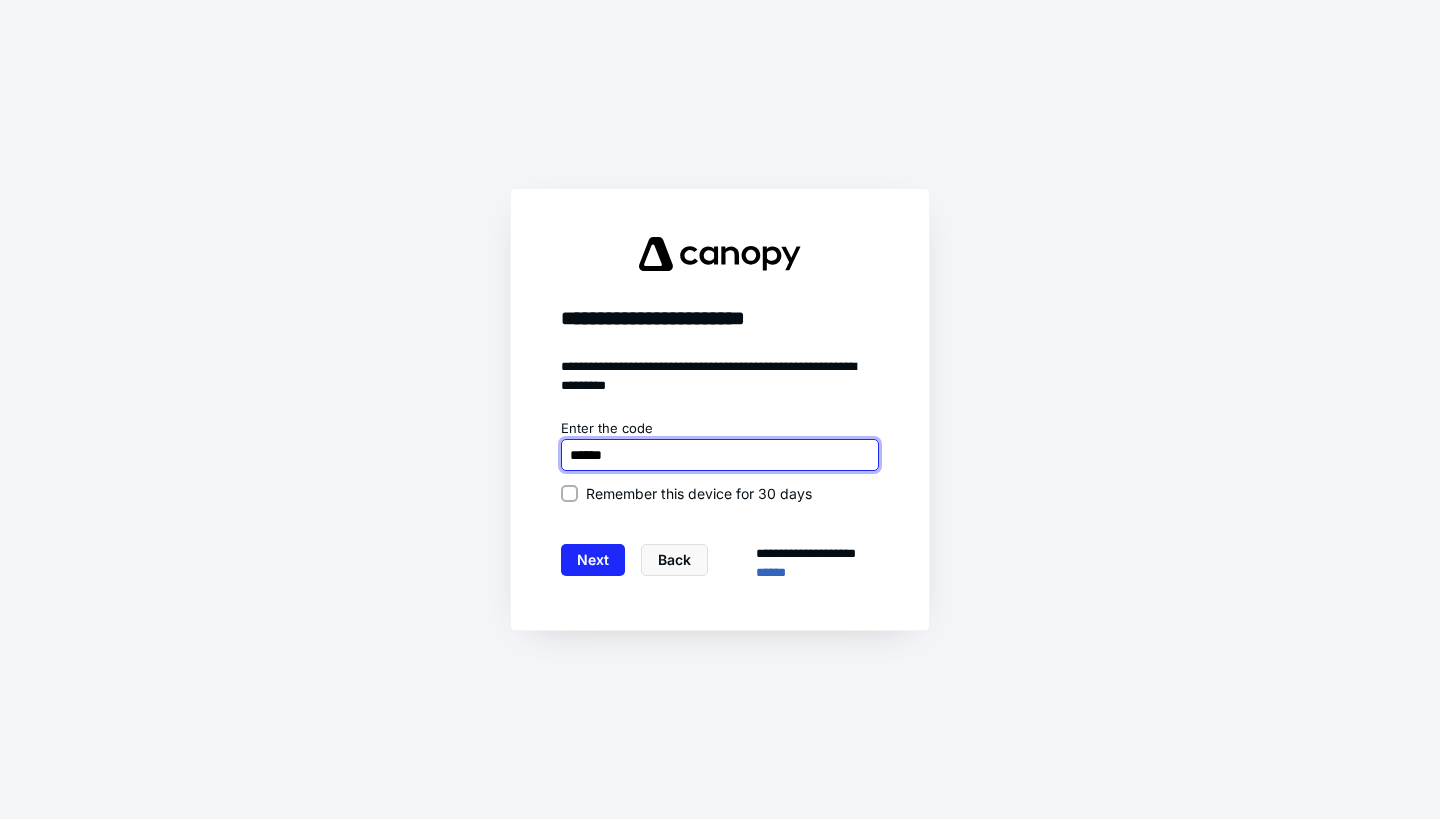 type on "******" 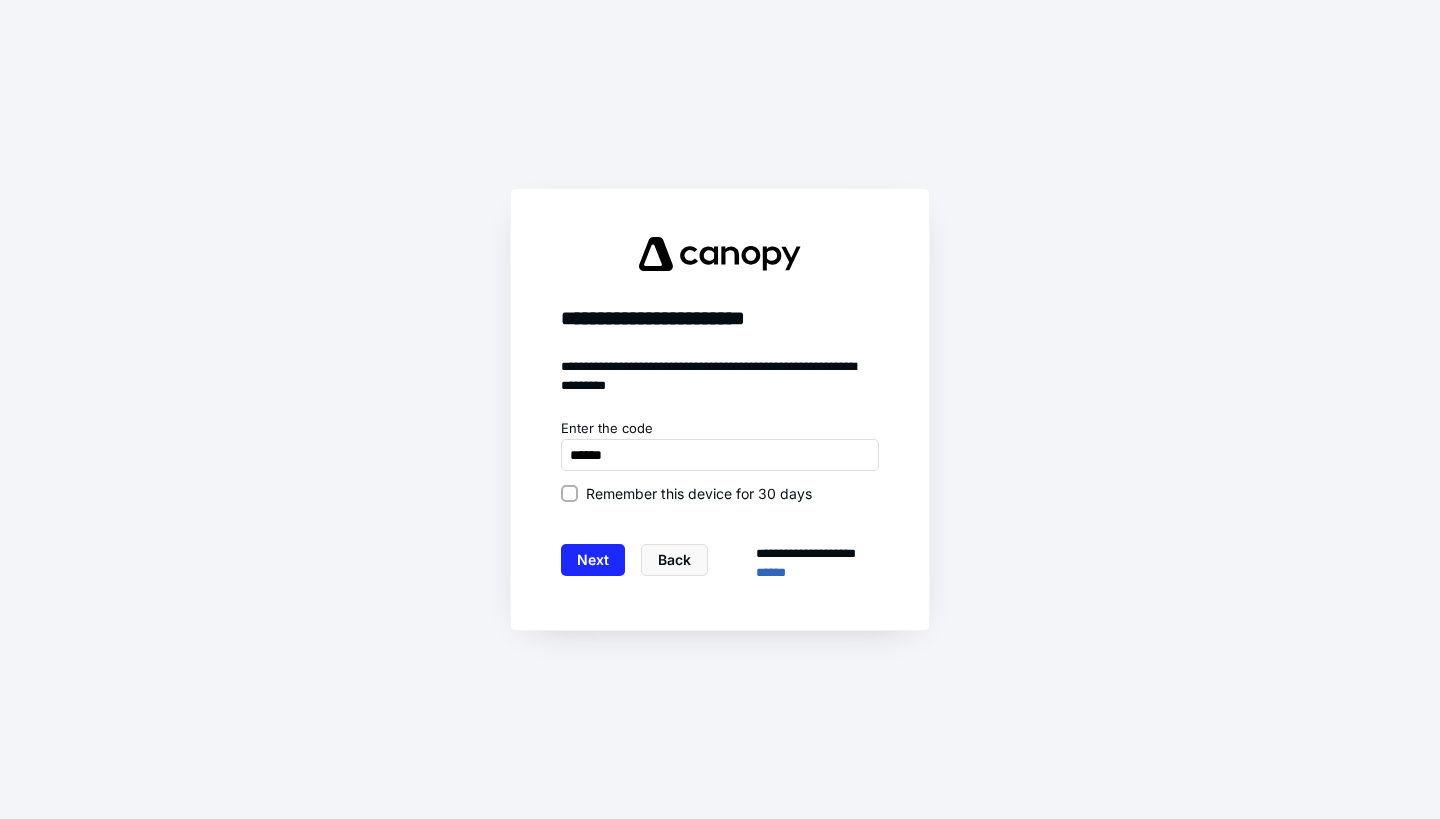 click 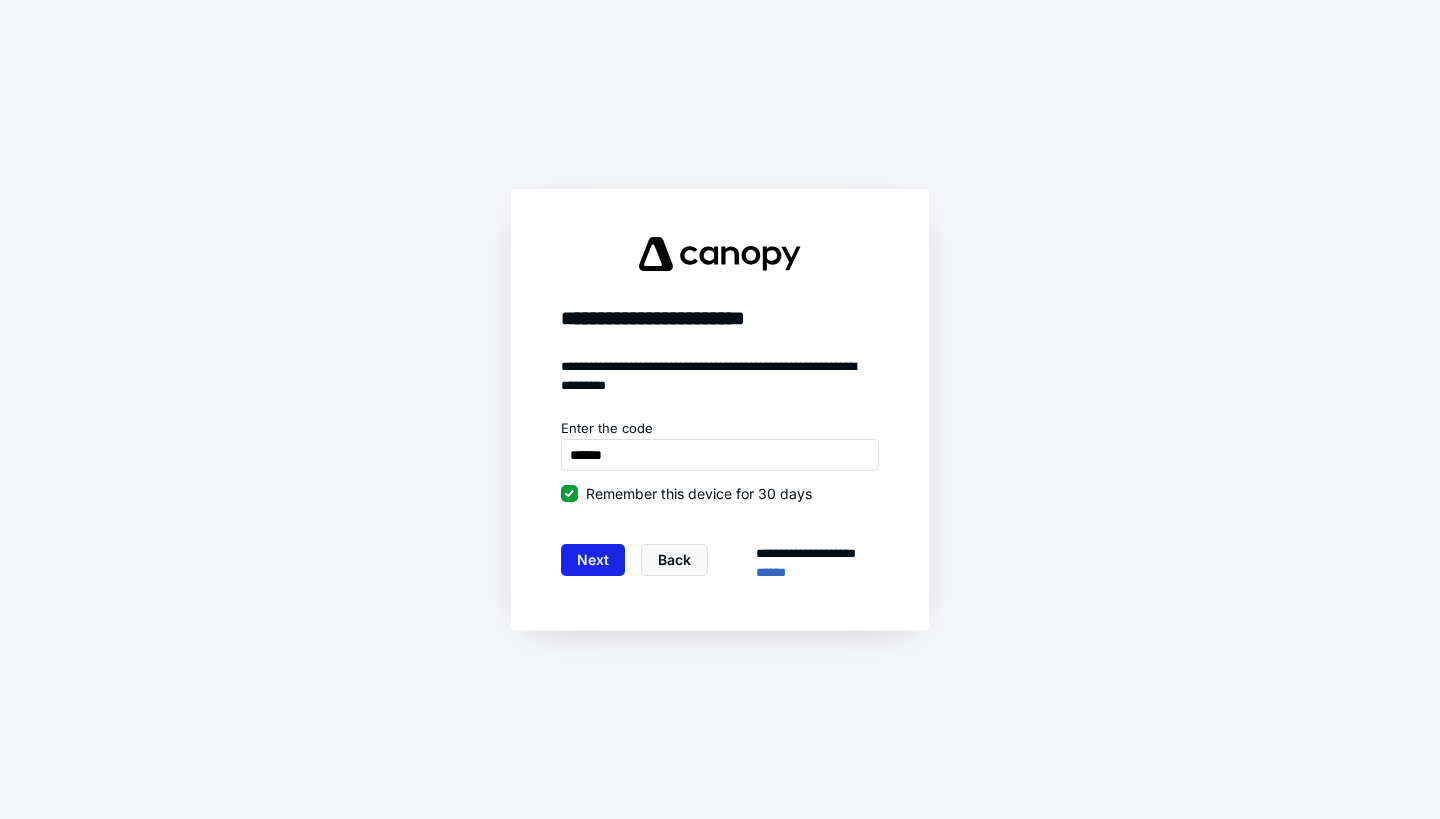 click on "Next" at bounding box center (593, 560) 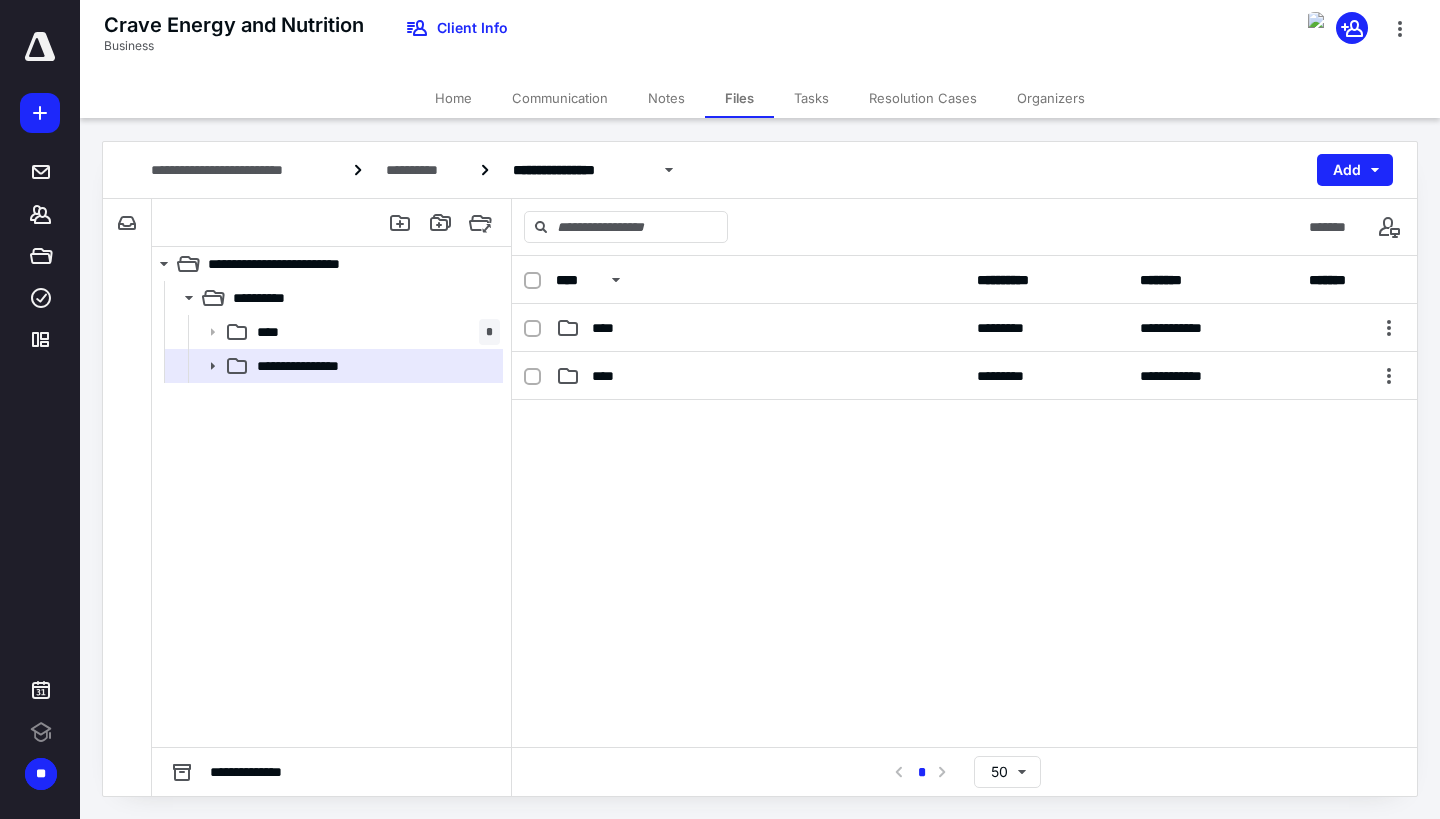 scroll, scrollTop: 0, scrollLeft: 0, axis: both 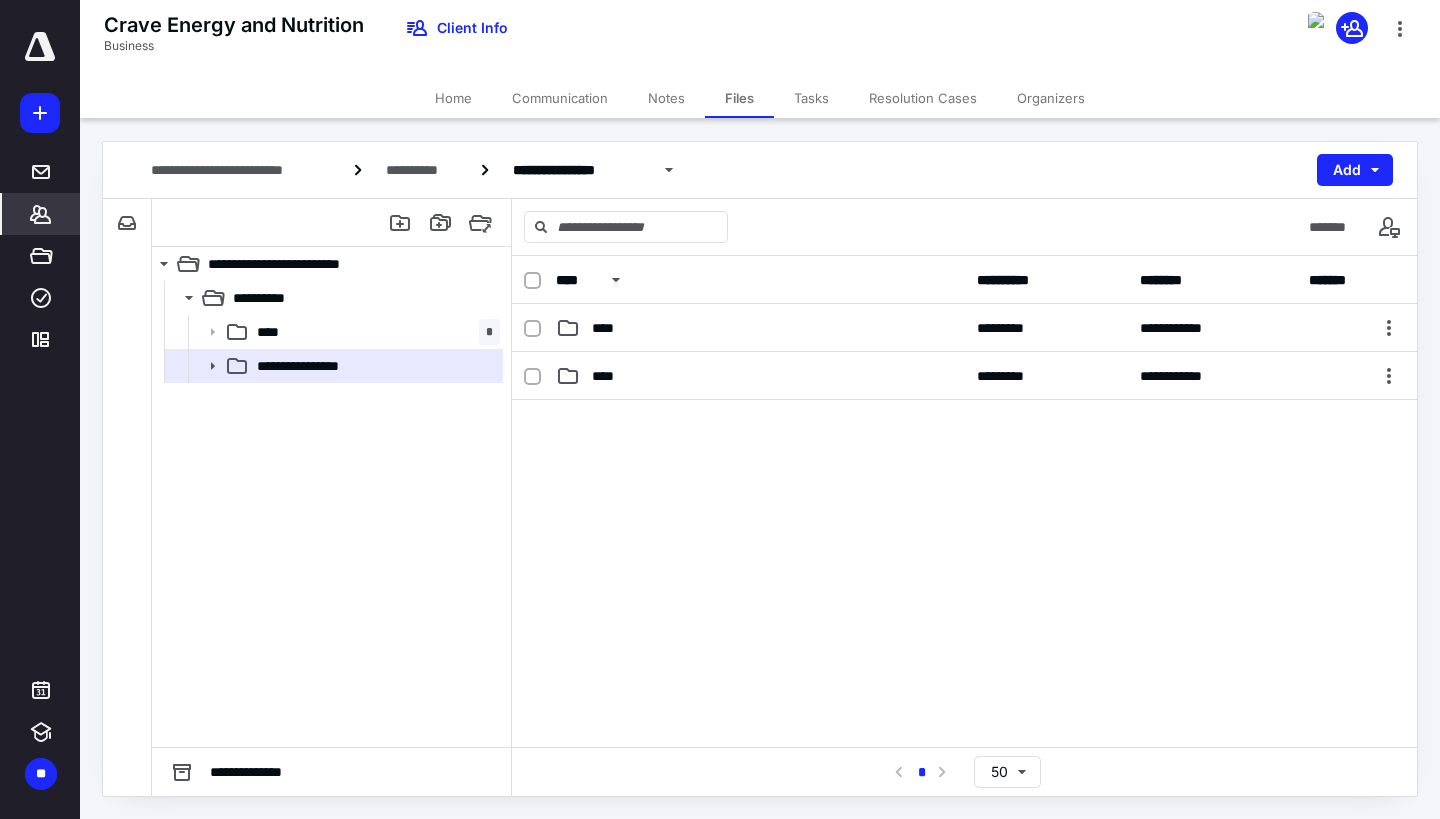 click 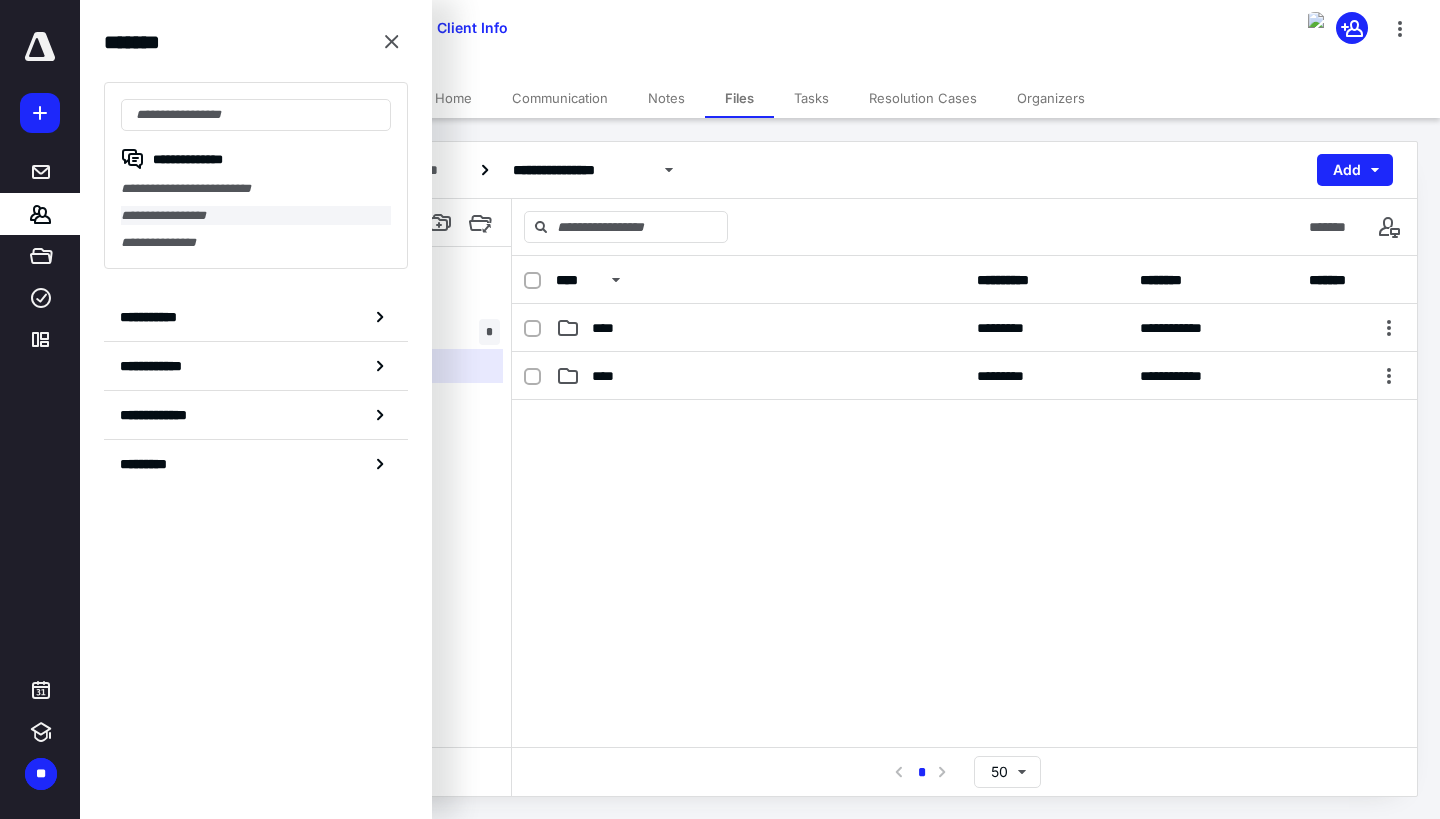 click on "**********" at bounding box center [256, 215] 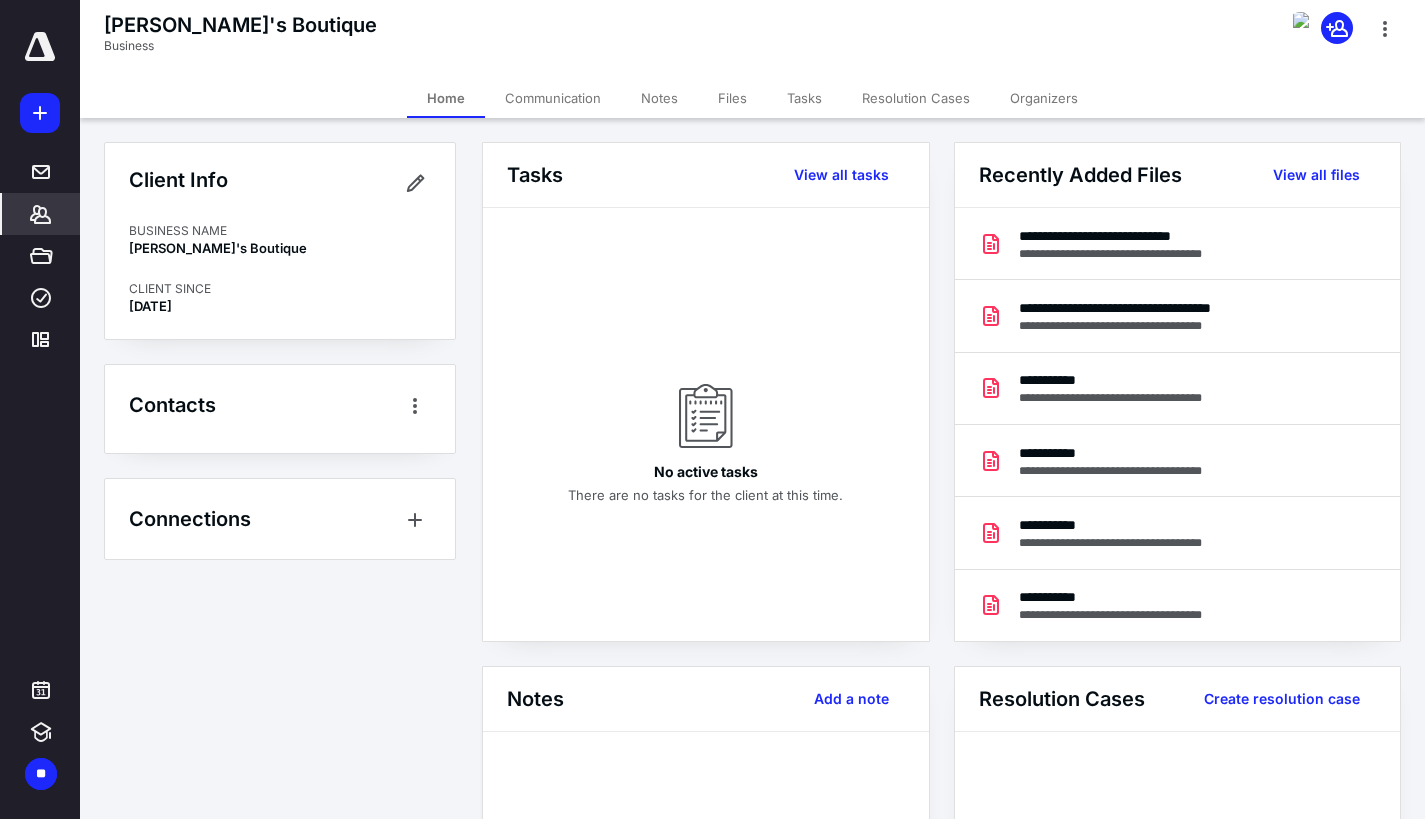click on "Files" at bounding box center (732, 98) 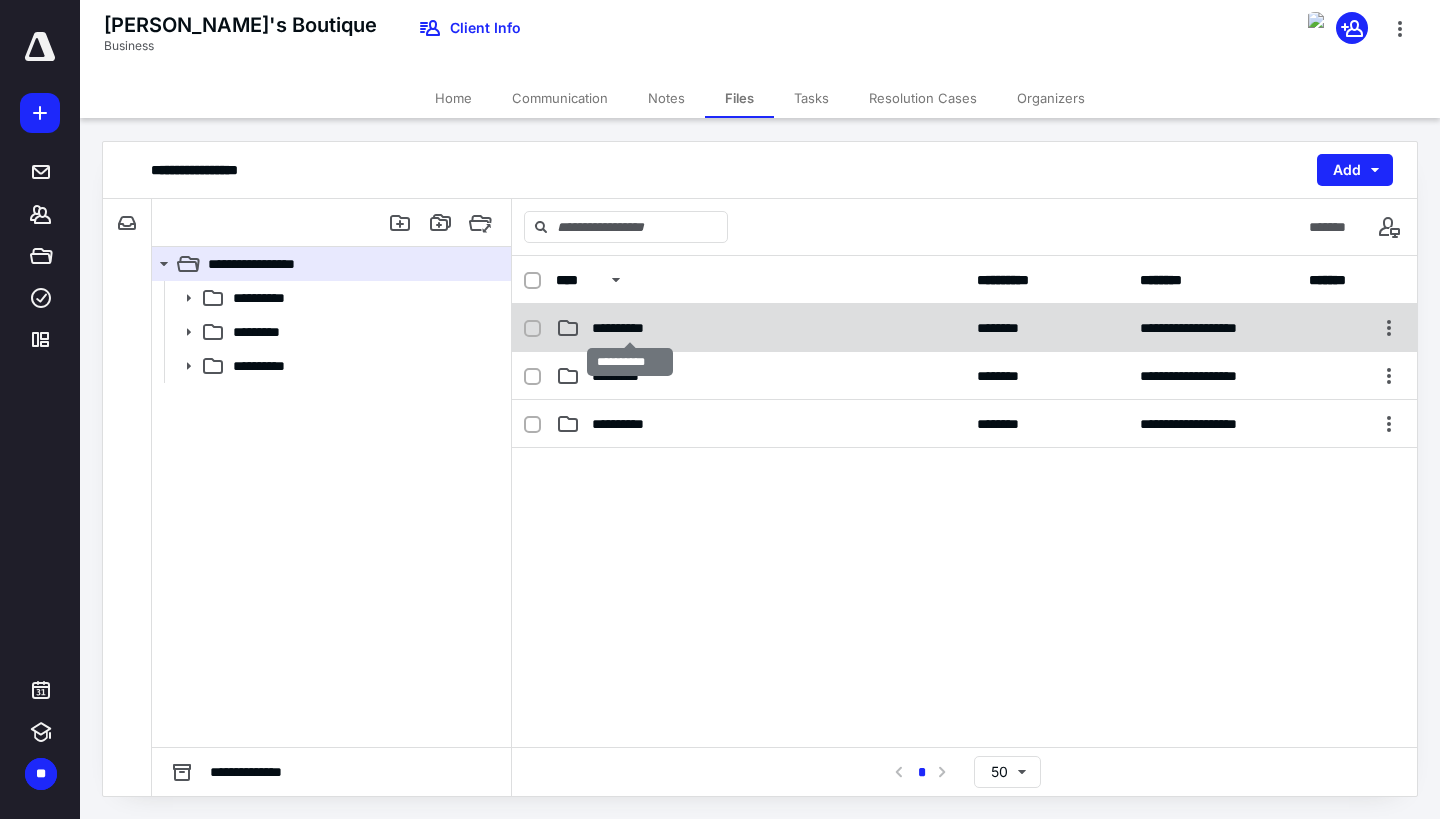 click on "**********" at bounding box center (629, 328) 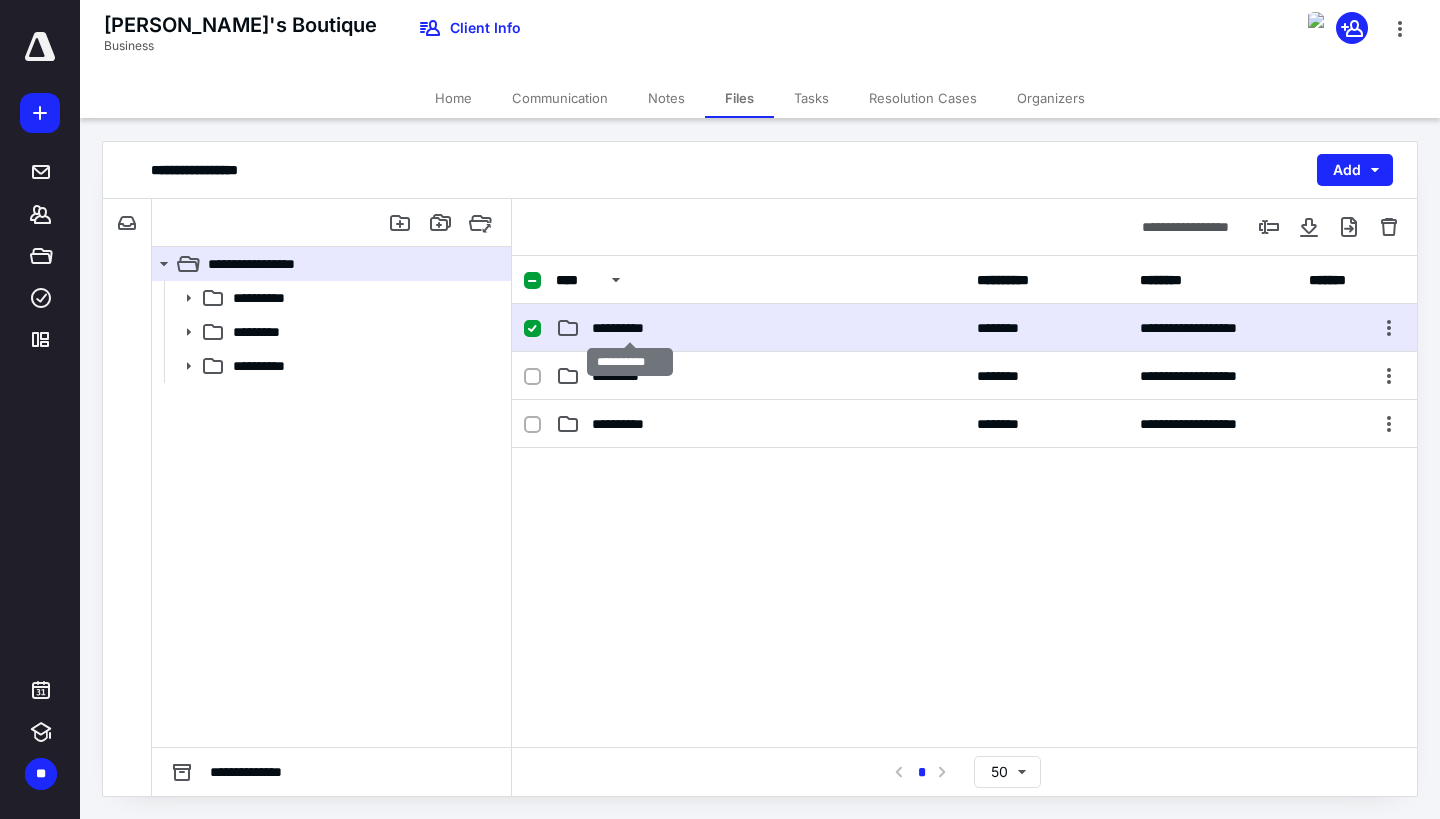click on "**********" at bounding box center (629, 328) 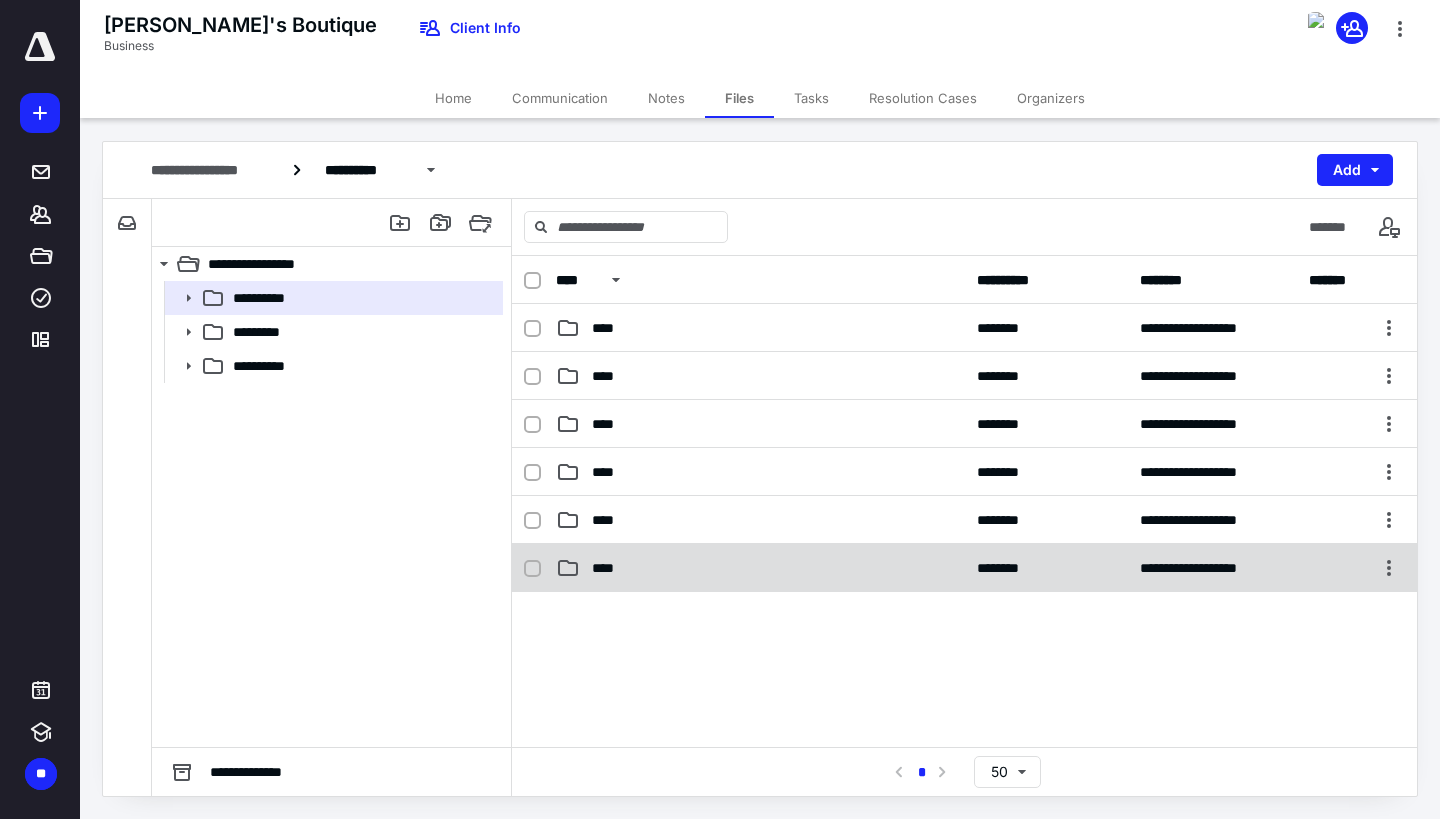 click on "****" at bounding box center [609, 568] 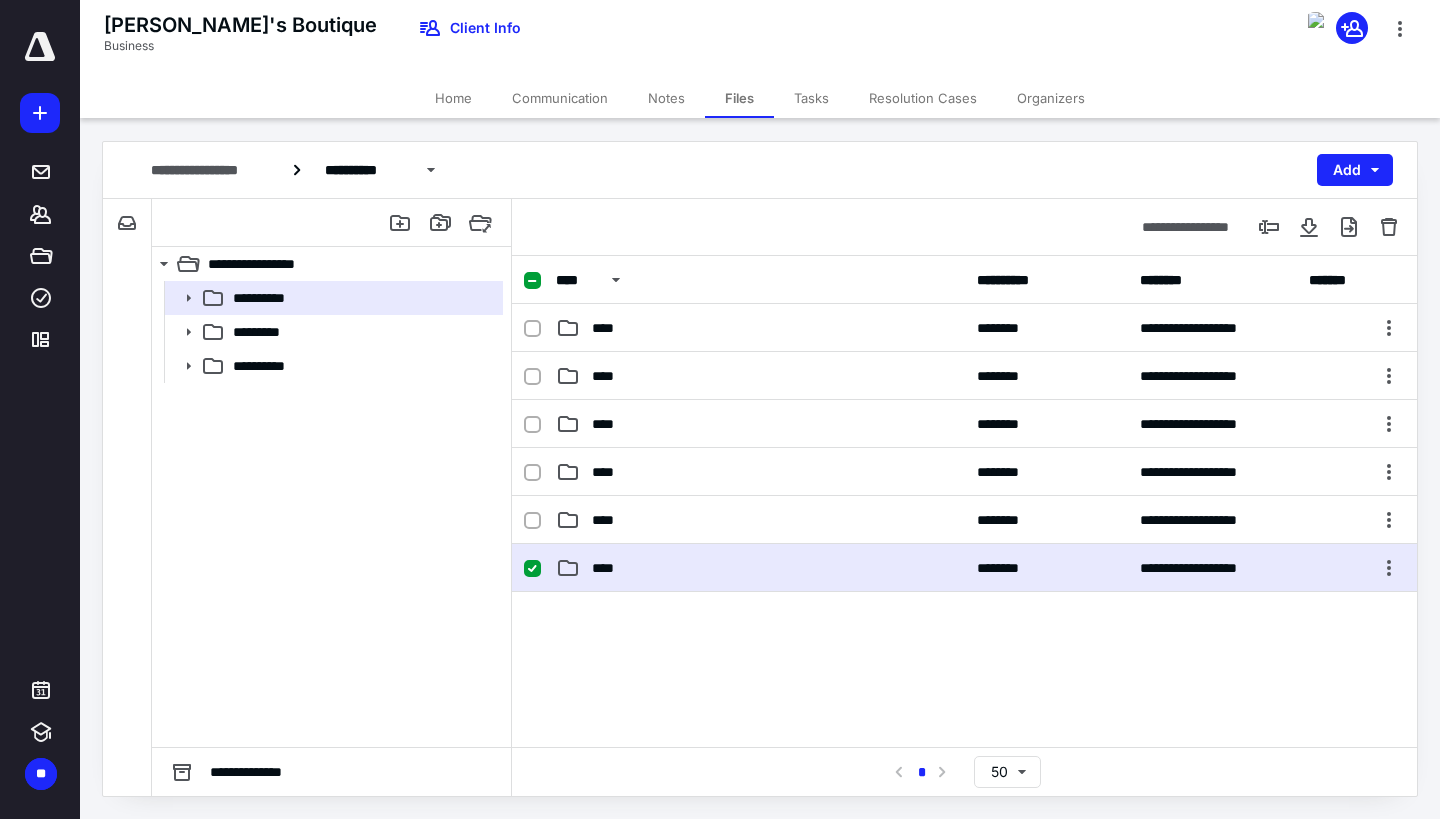 click on "****" at bounding box center [609, 568] 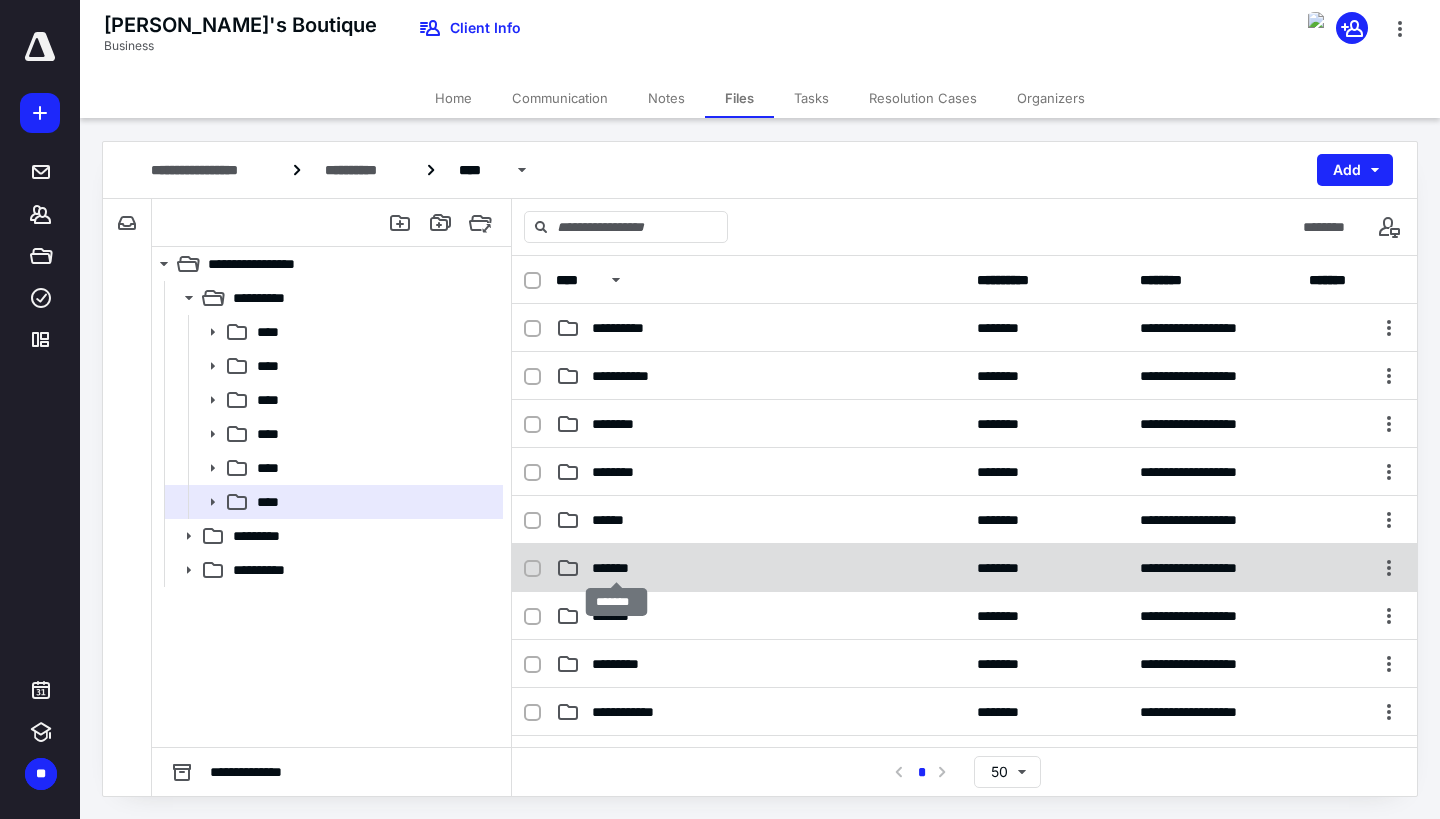 click on "*******" at bounding box center [616, 568] 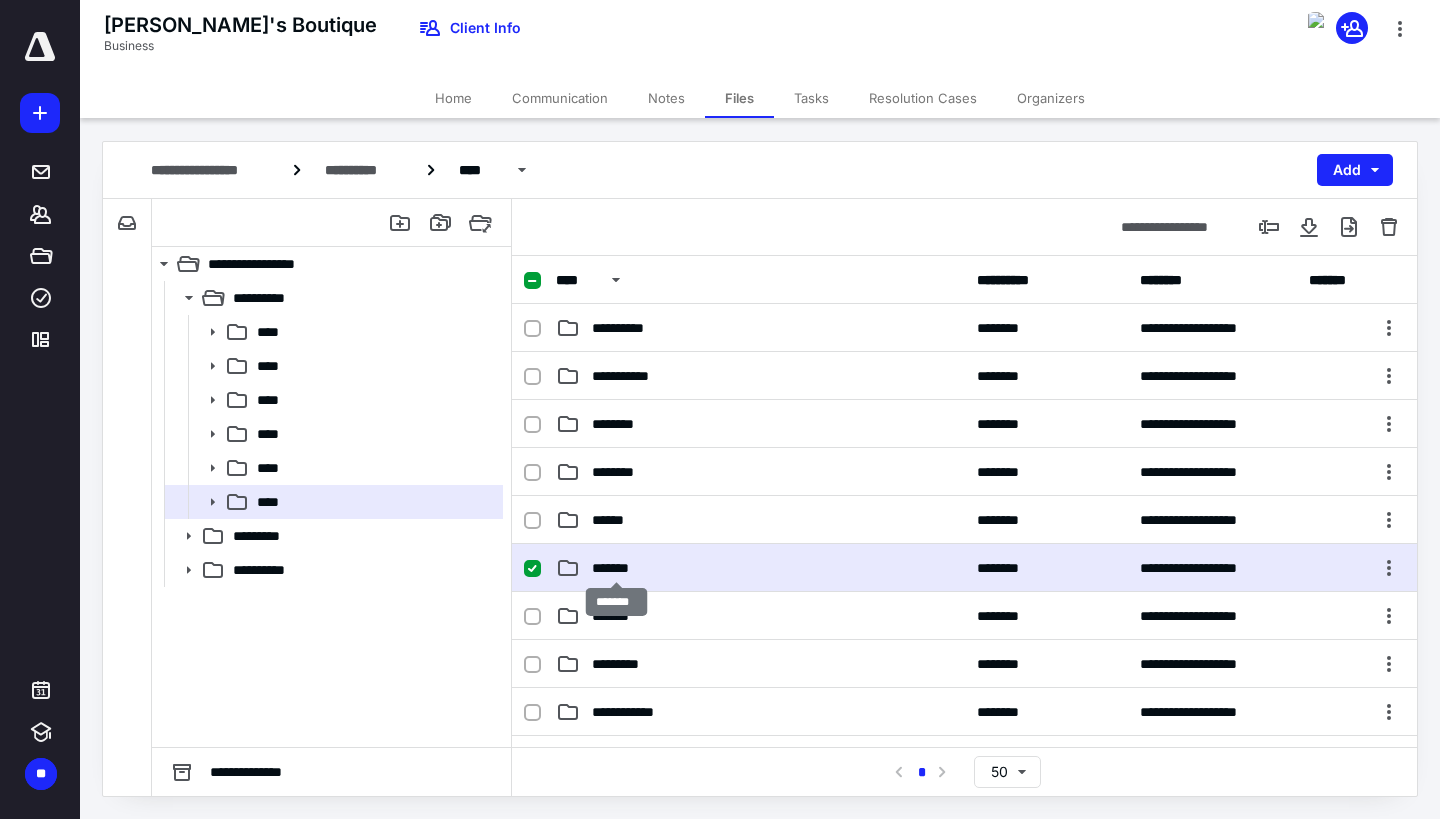 click on "*******" at bounding box center (616, 568) 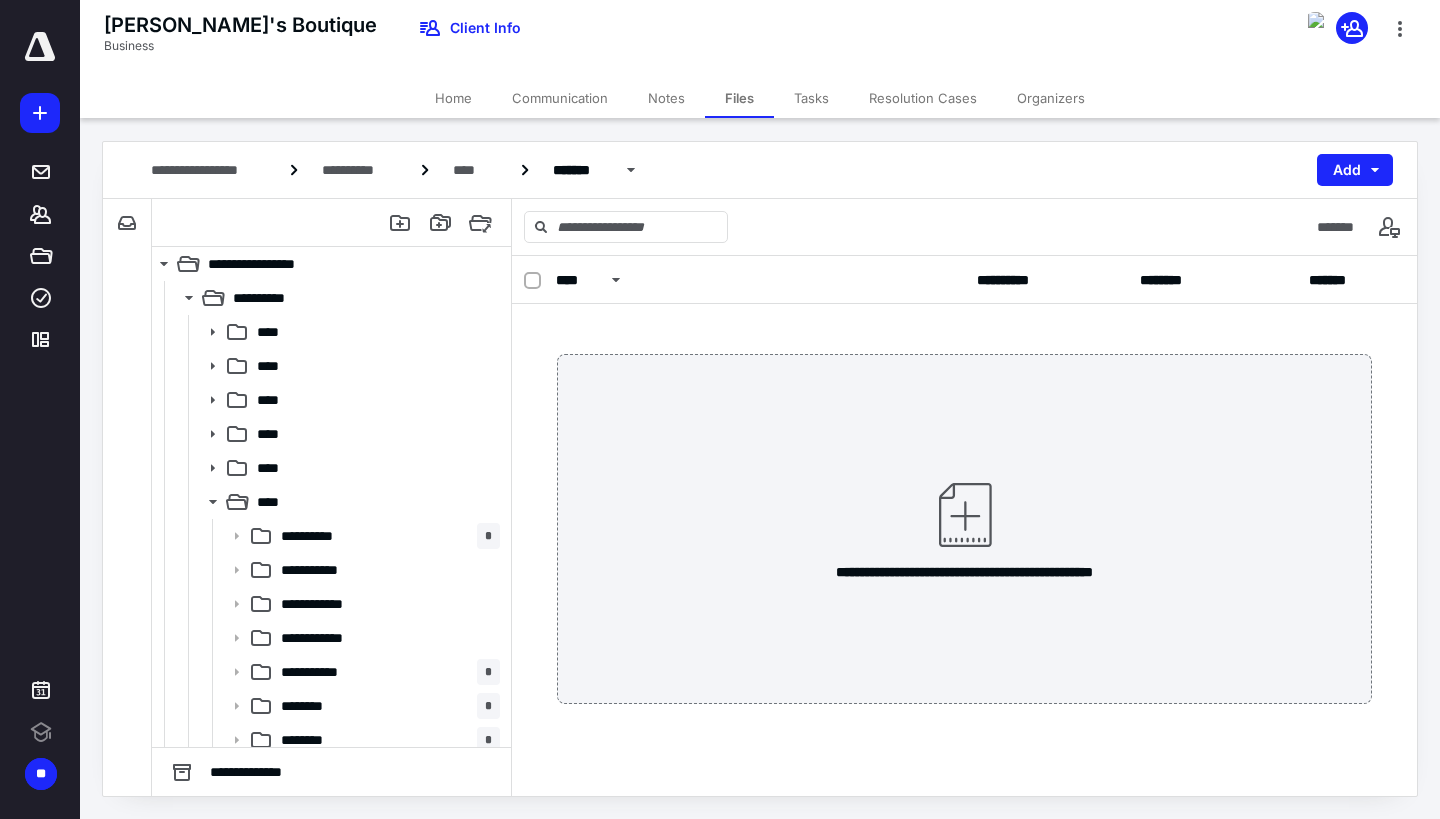 scroll, scrollTop: 0, scrollLeft: 0, axis: both 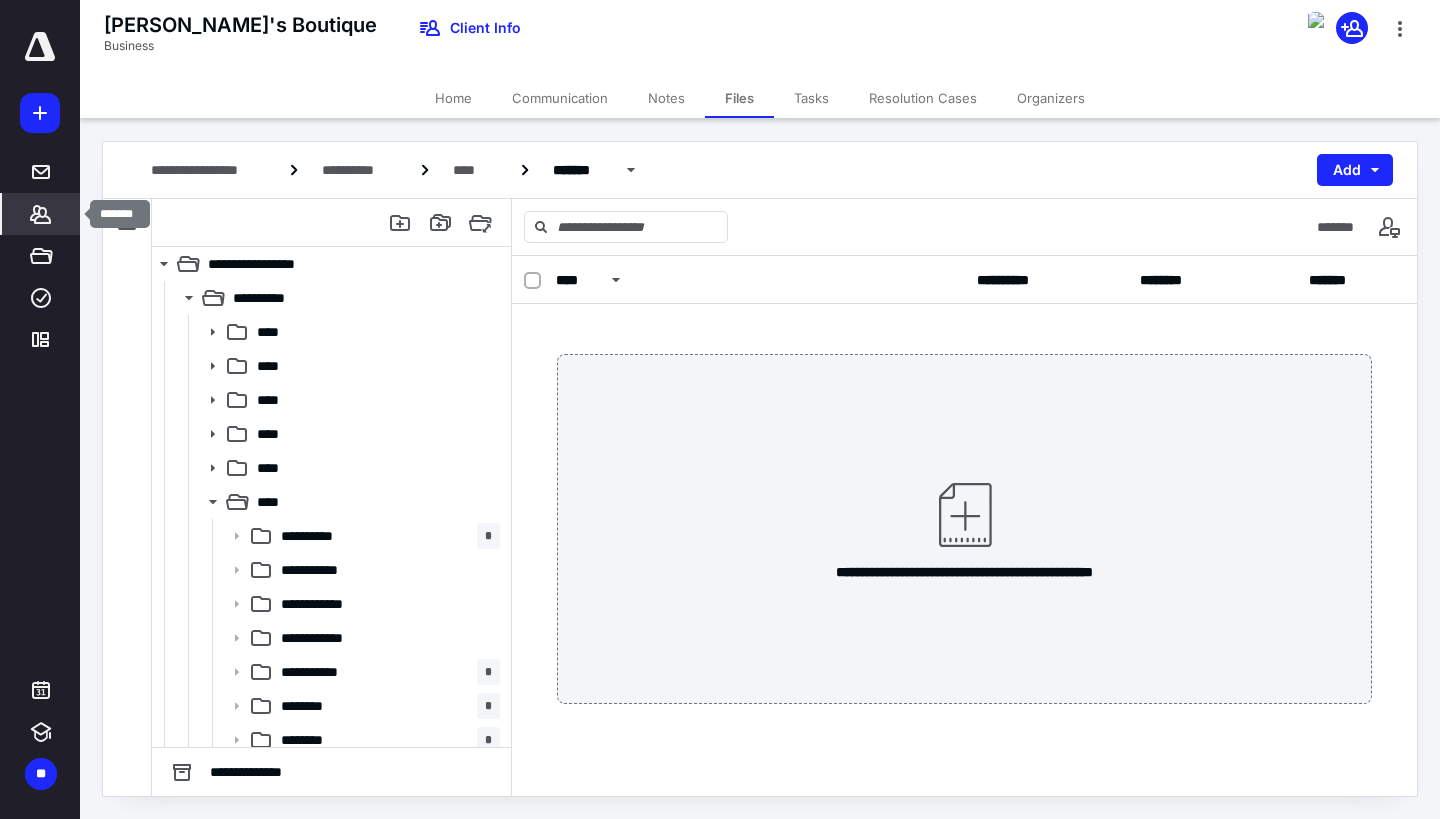 click 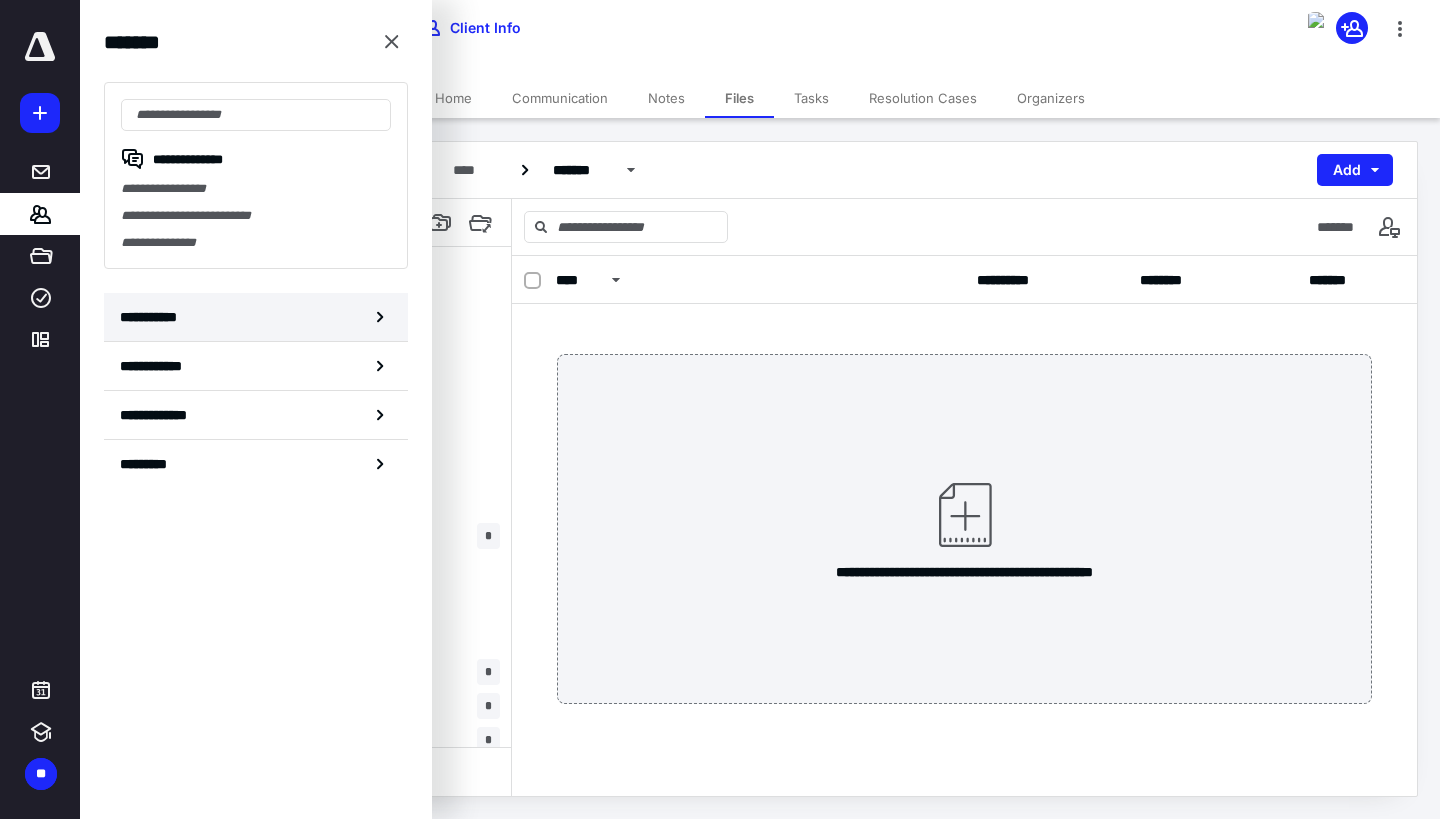 click on "**********" at bounding box center [256, 317] 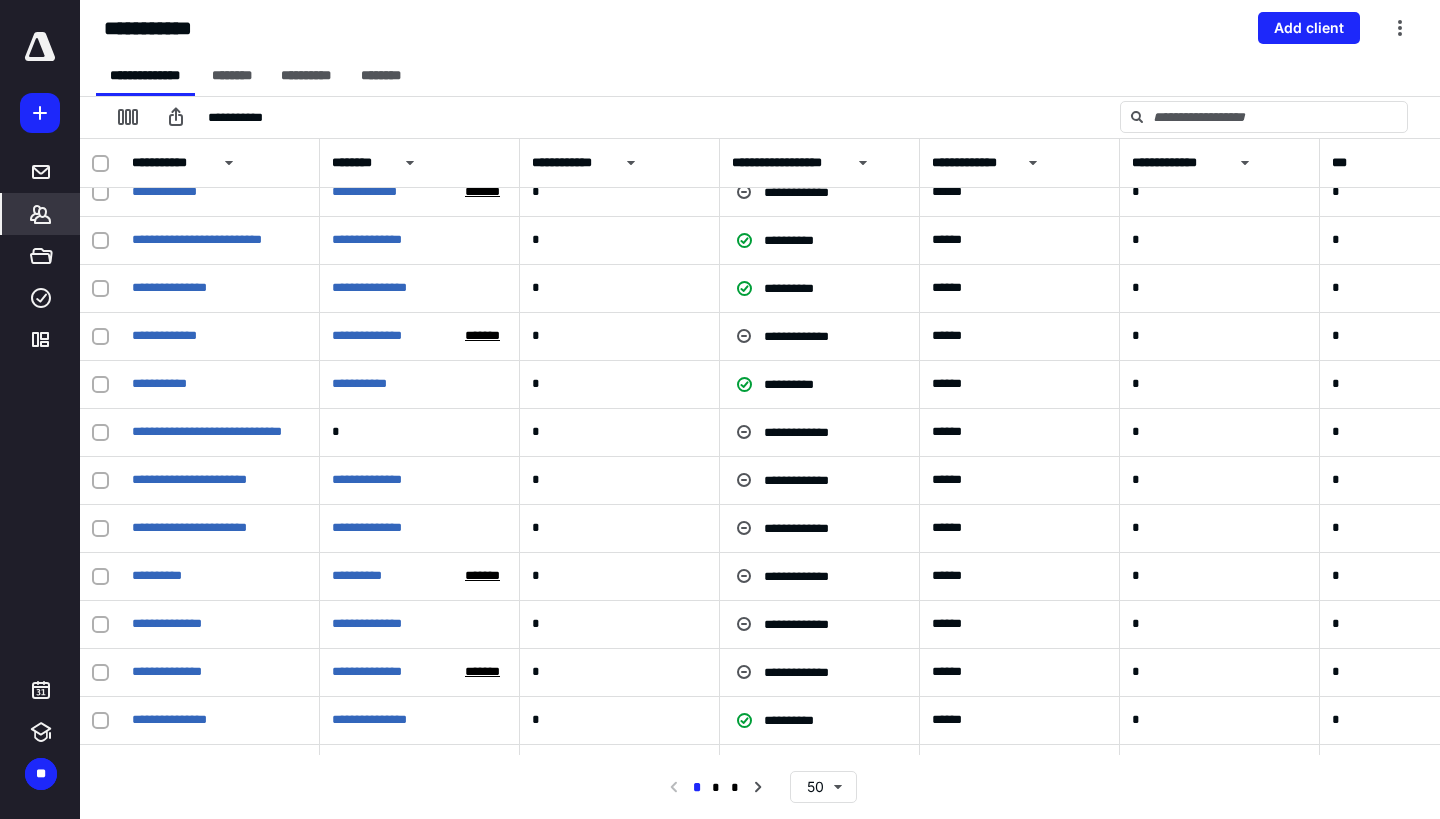 scroll, scrollTop: 1848, scrollLeft: 0, axis: vertical 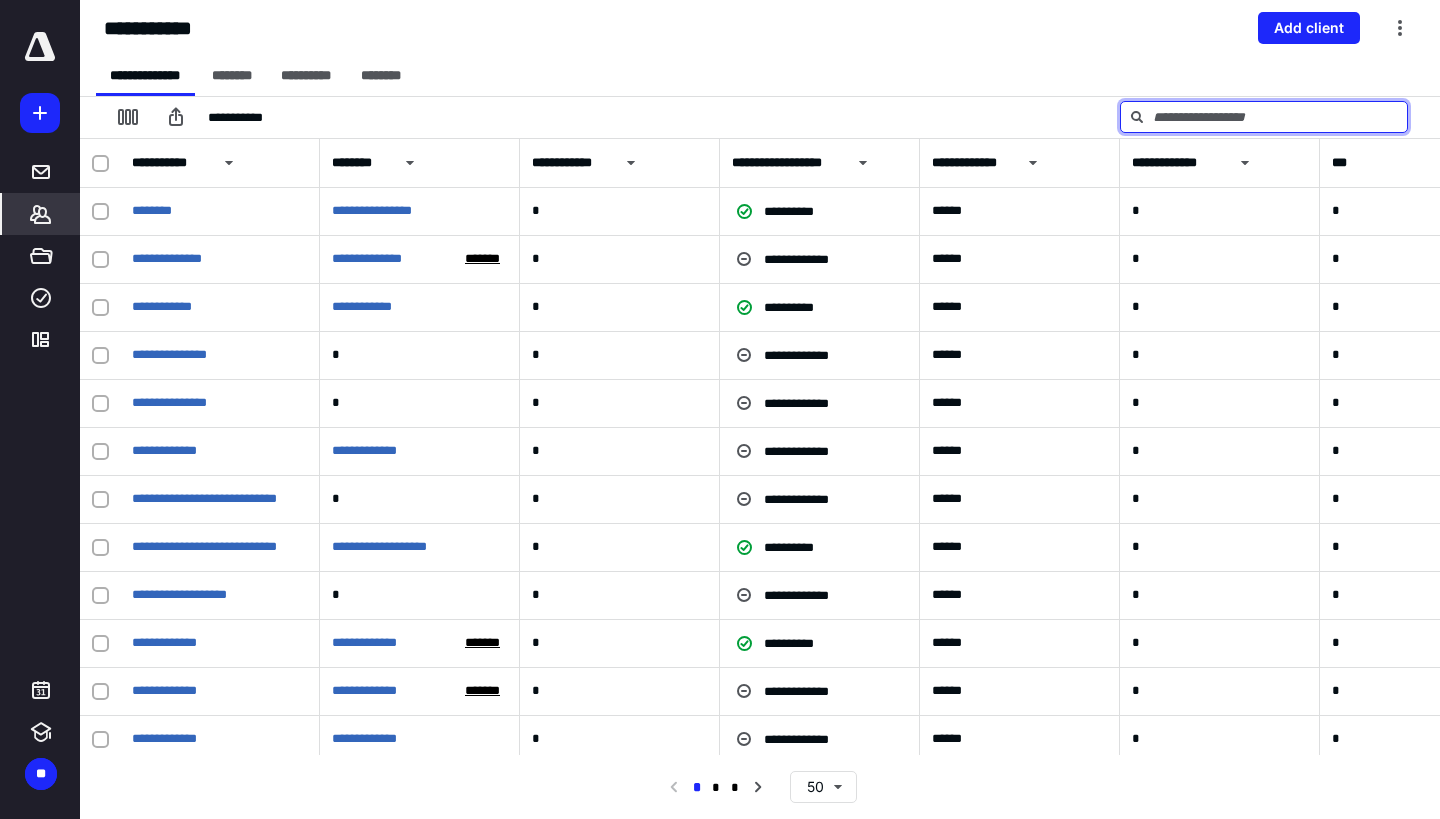 click at bounding box center (1264, 117) 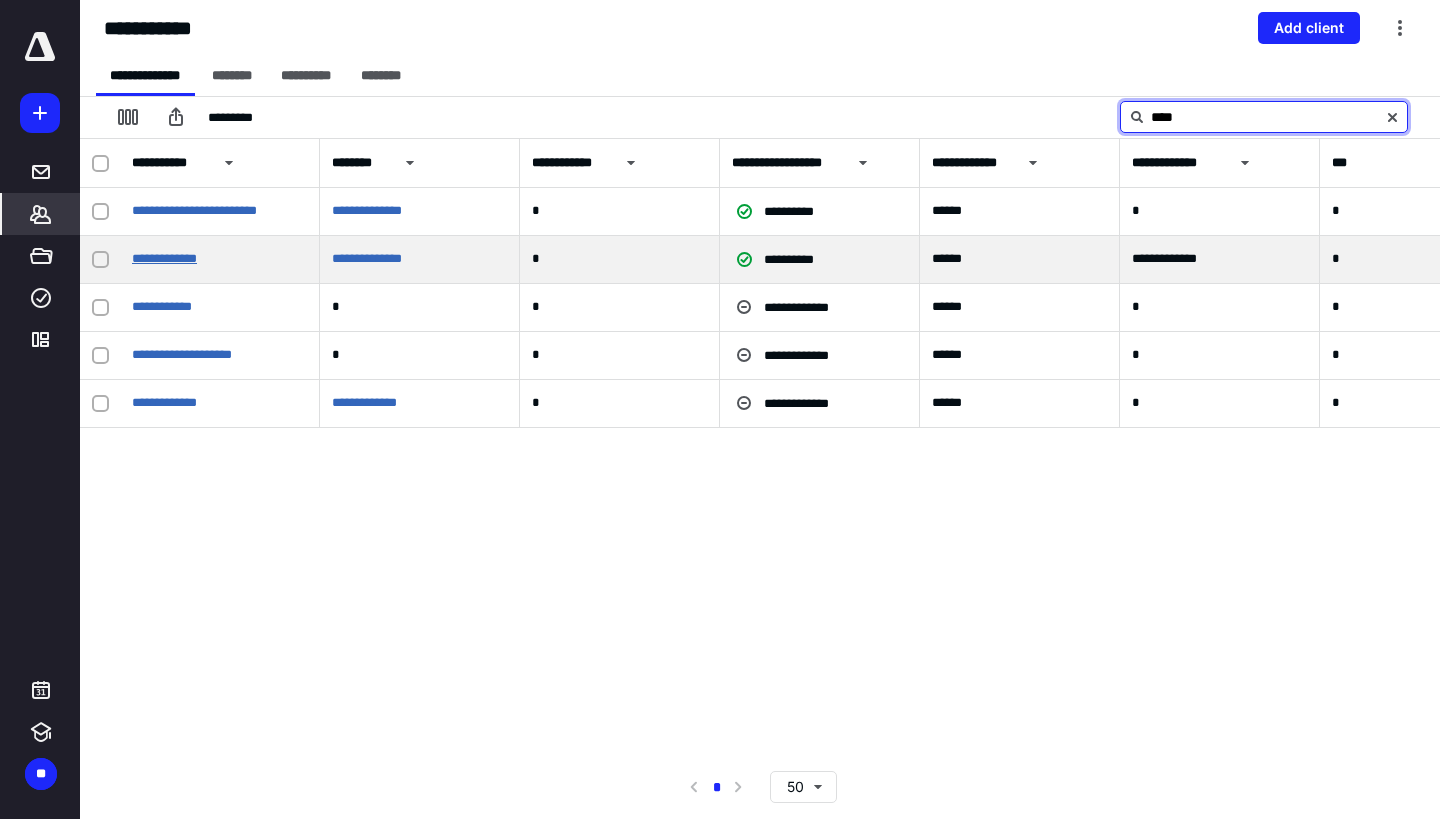 type on "****" 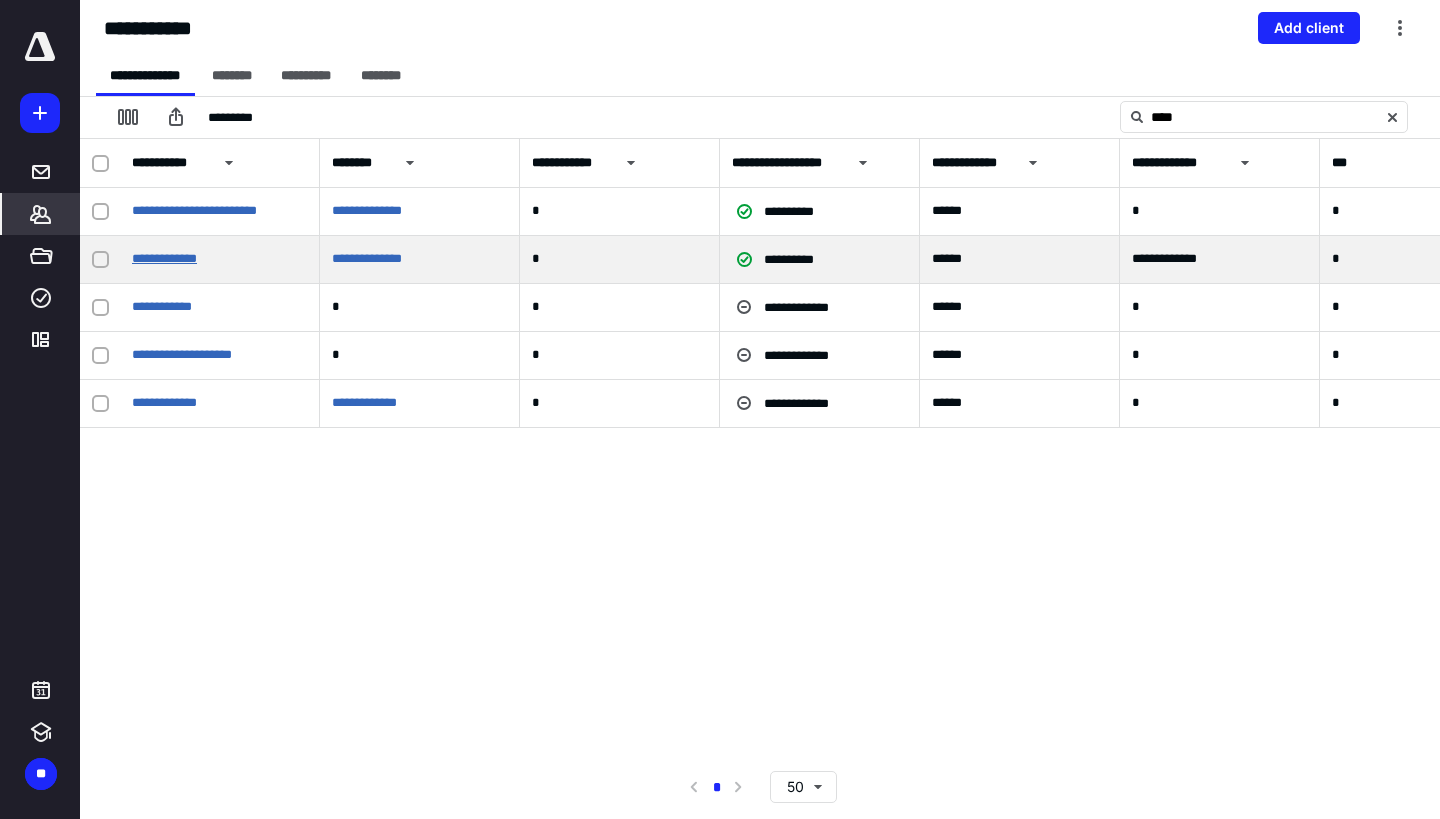 click on "**********" at bounding box center (164, 258) 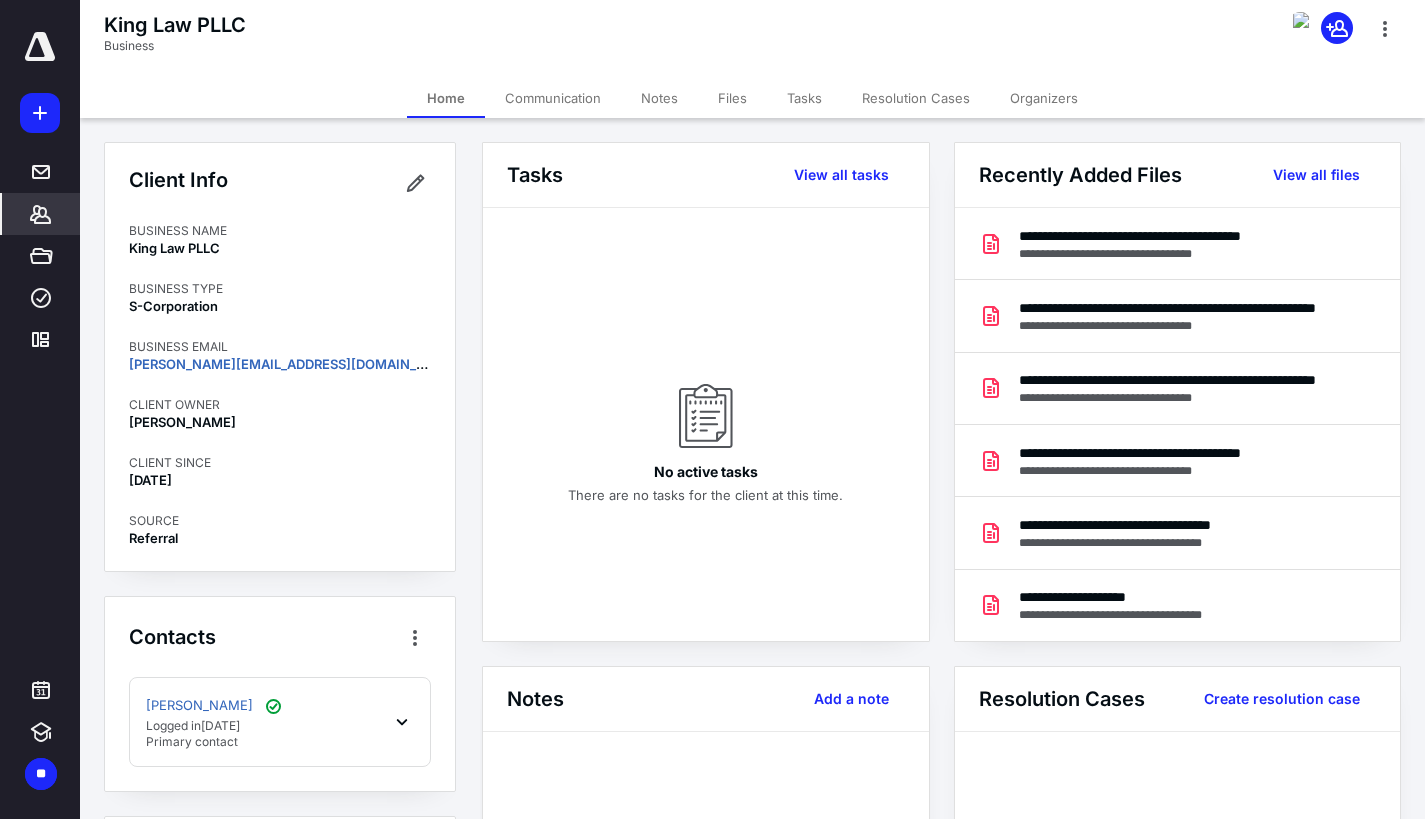 click on "Files" at bounding box center (732, 98) 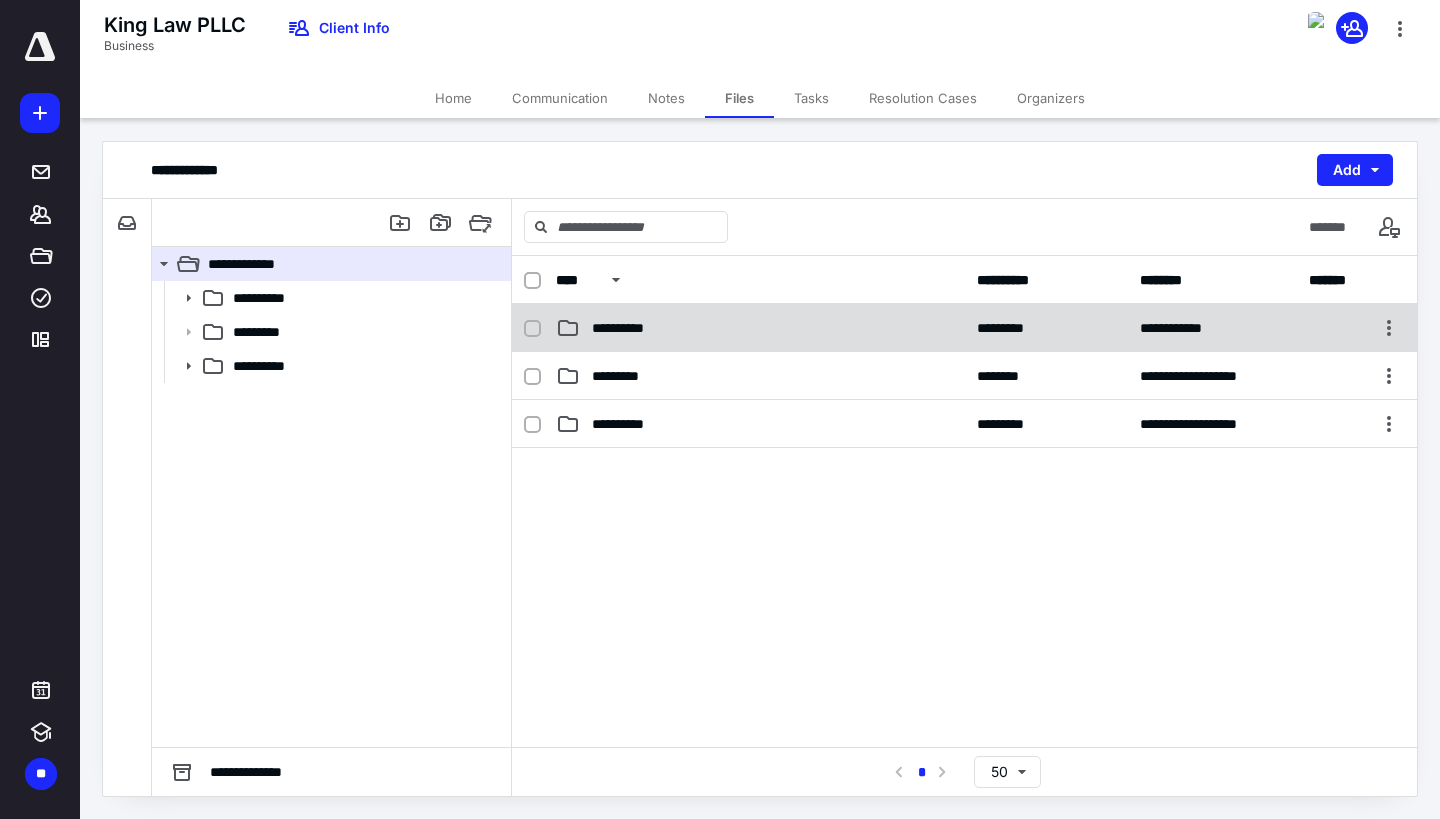 click on "**********" at bounding box center (760, 328) 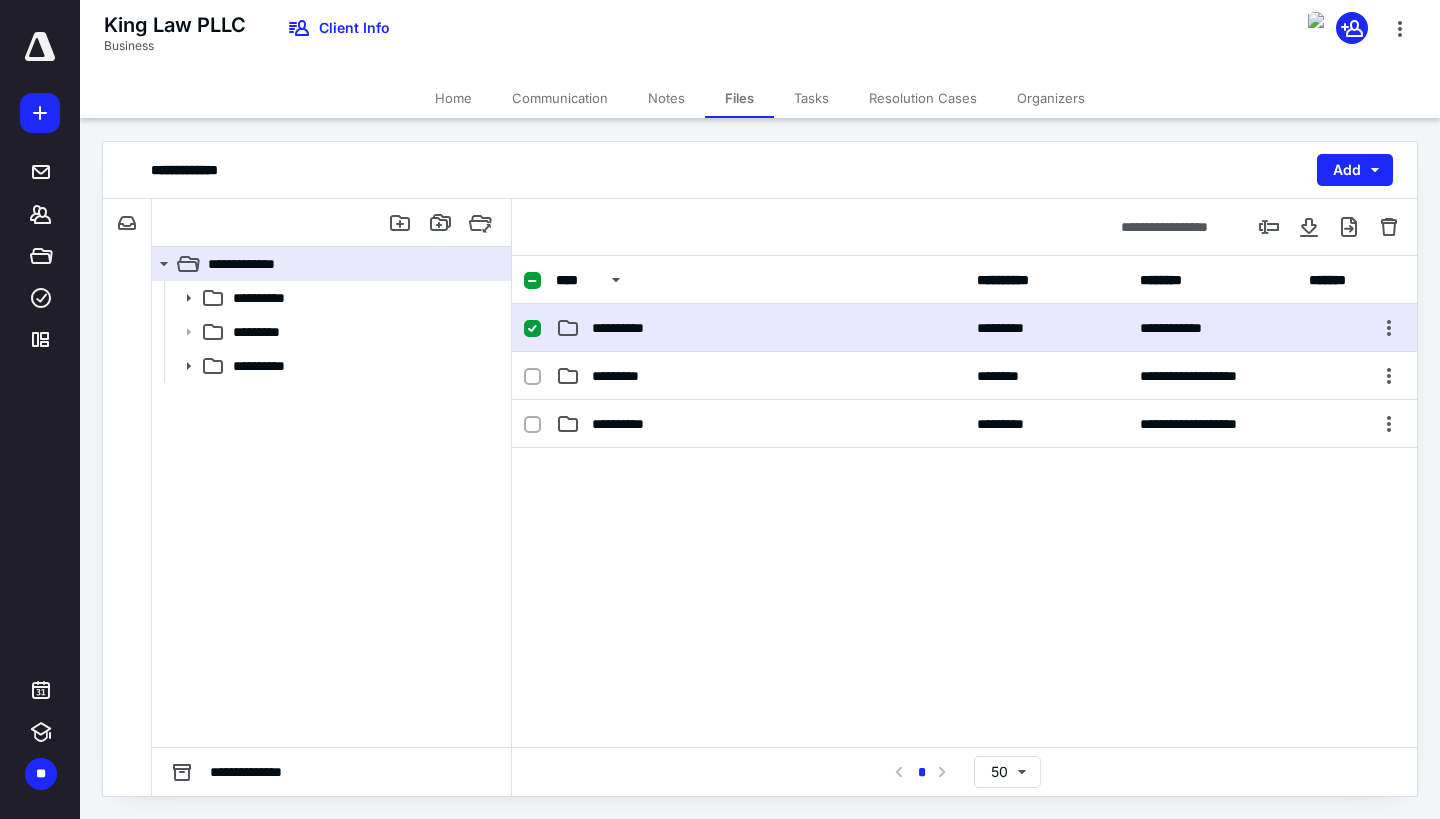 click on "**********" at bounding box center (760, 328) 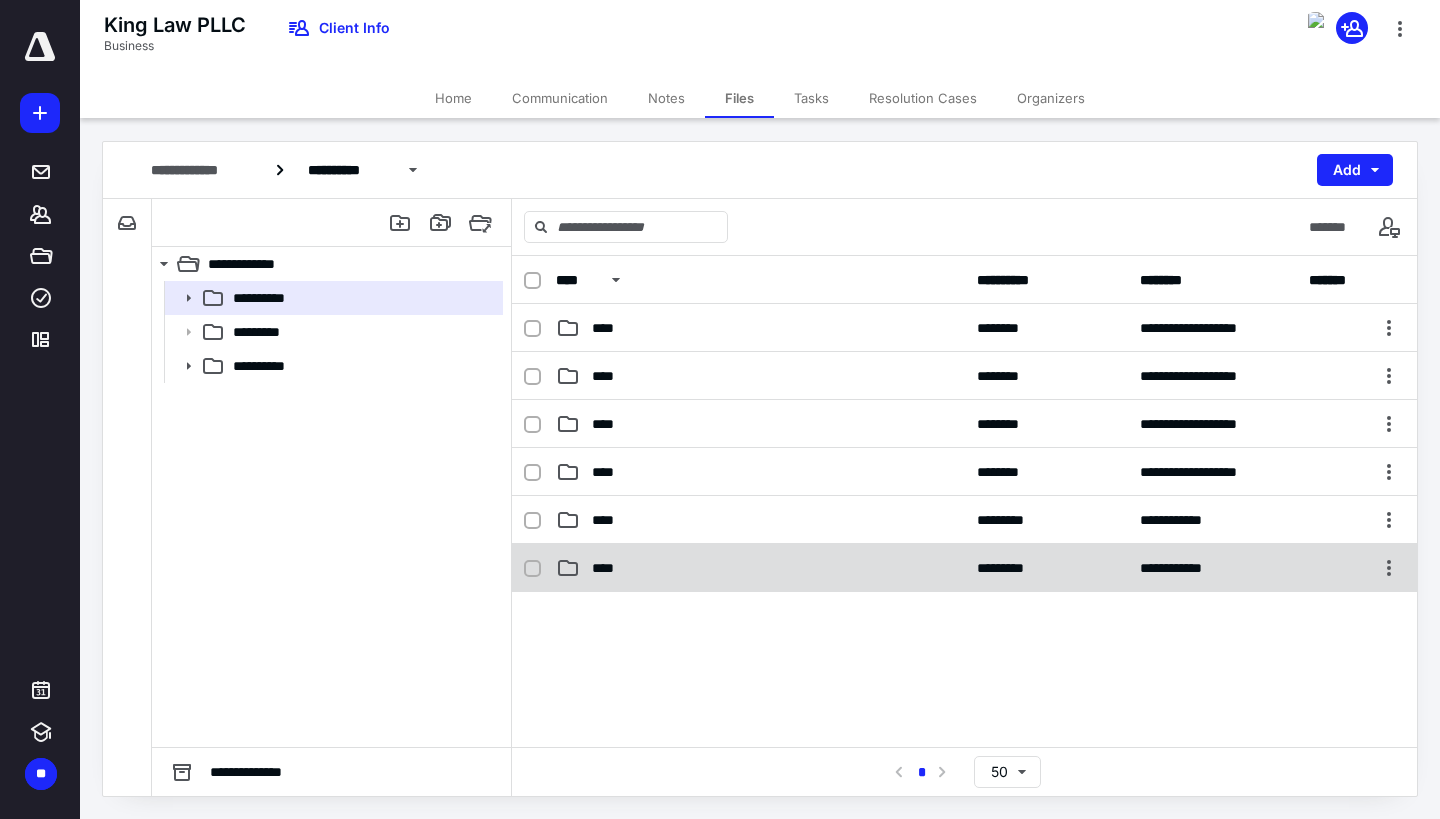 click on "****" at bounding box center [760, 568] 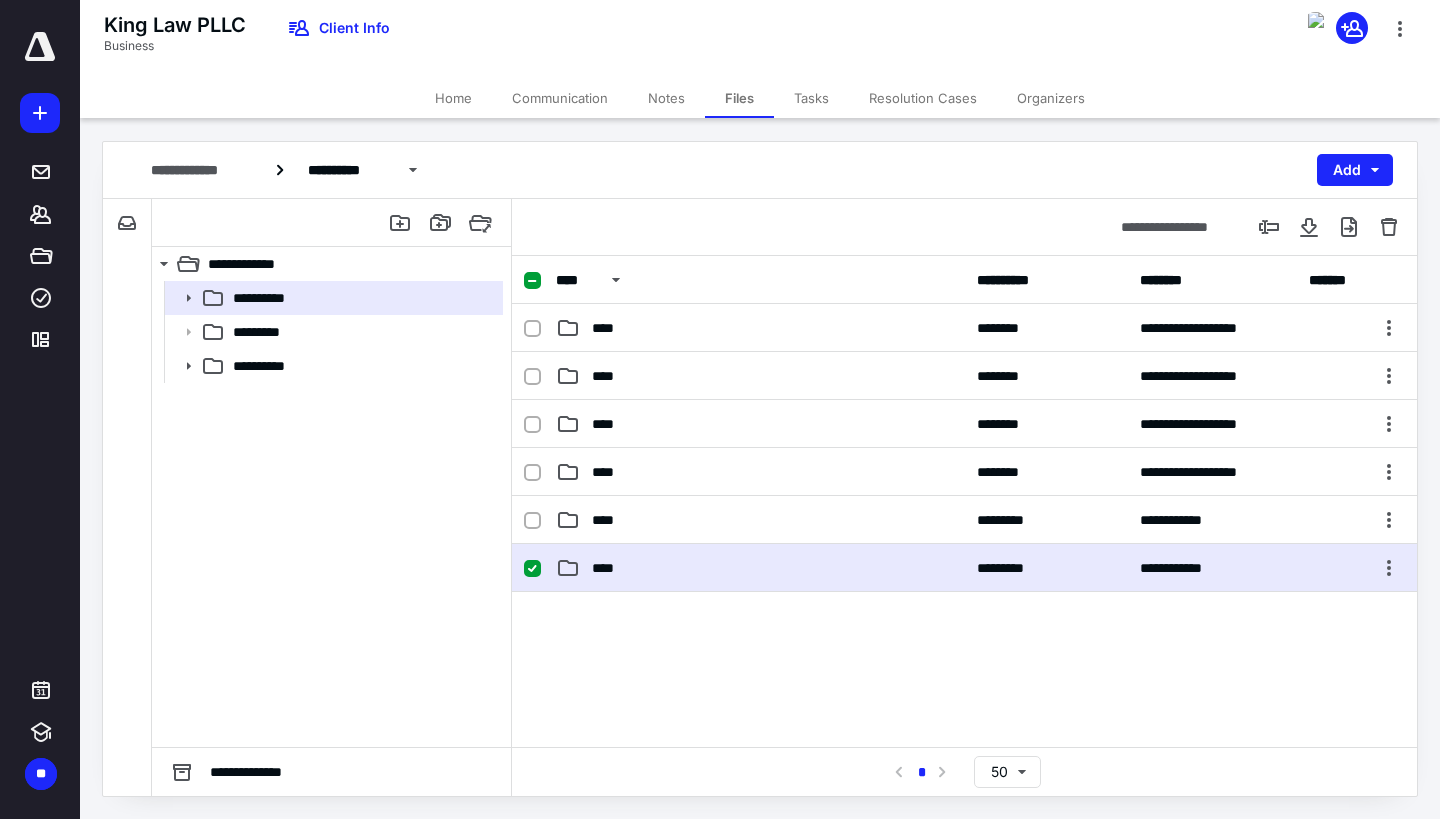 click on "****" at bounding box center [760, 568] 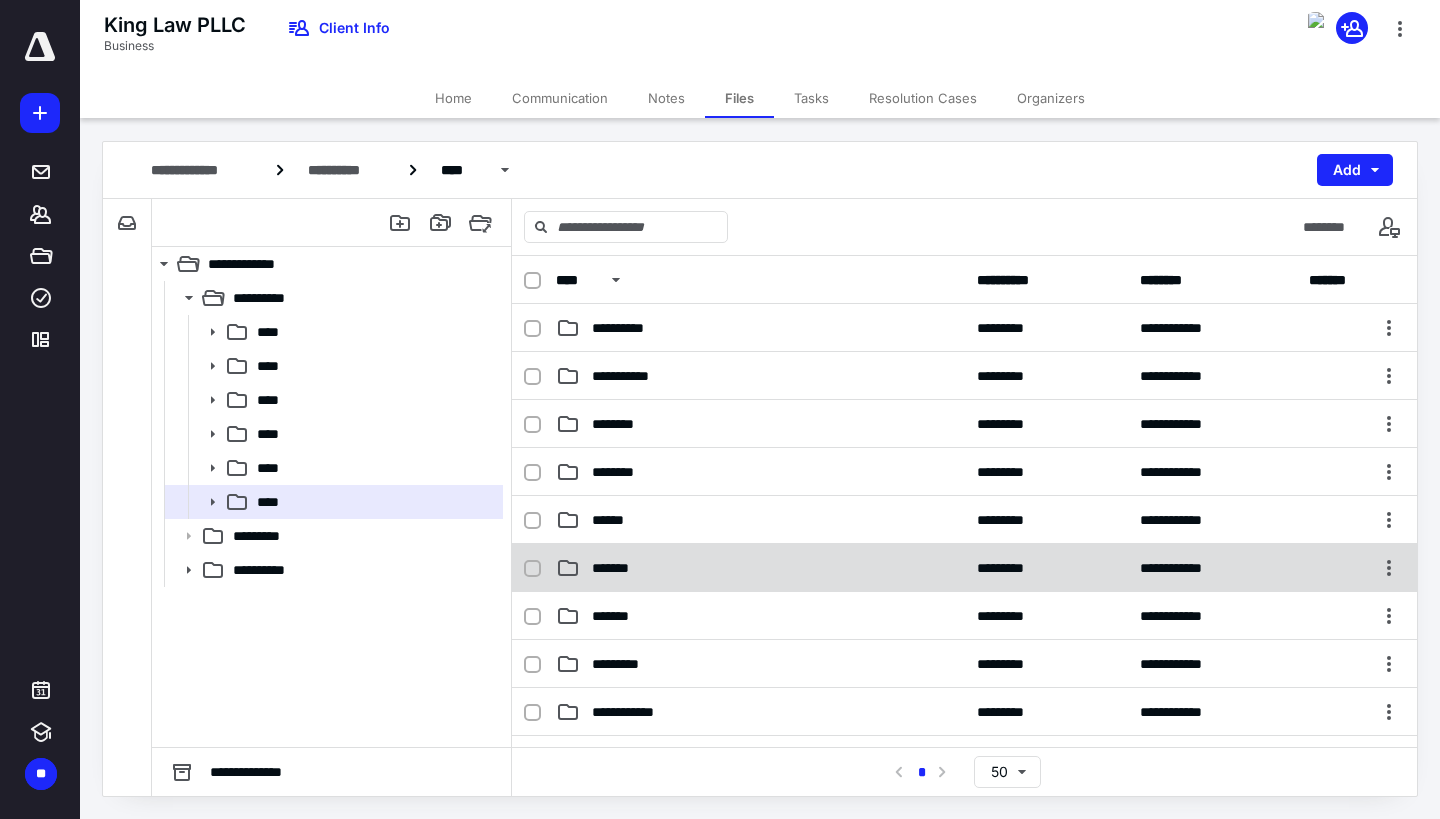 click on "*******" at bounding box center [760, 568] 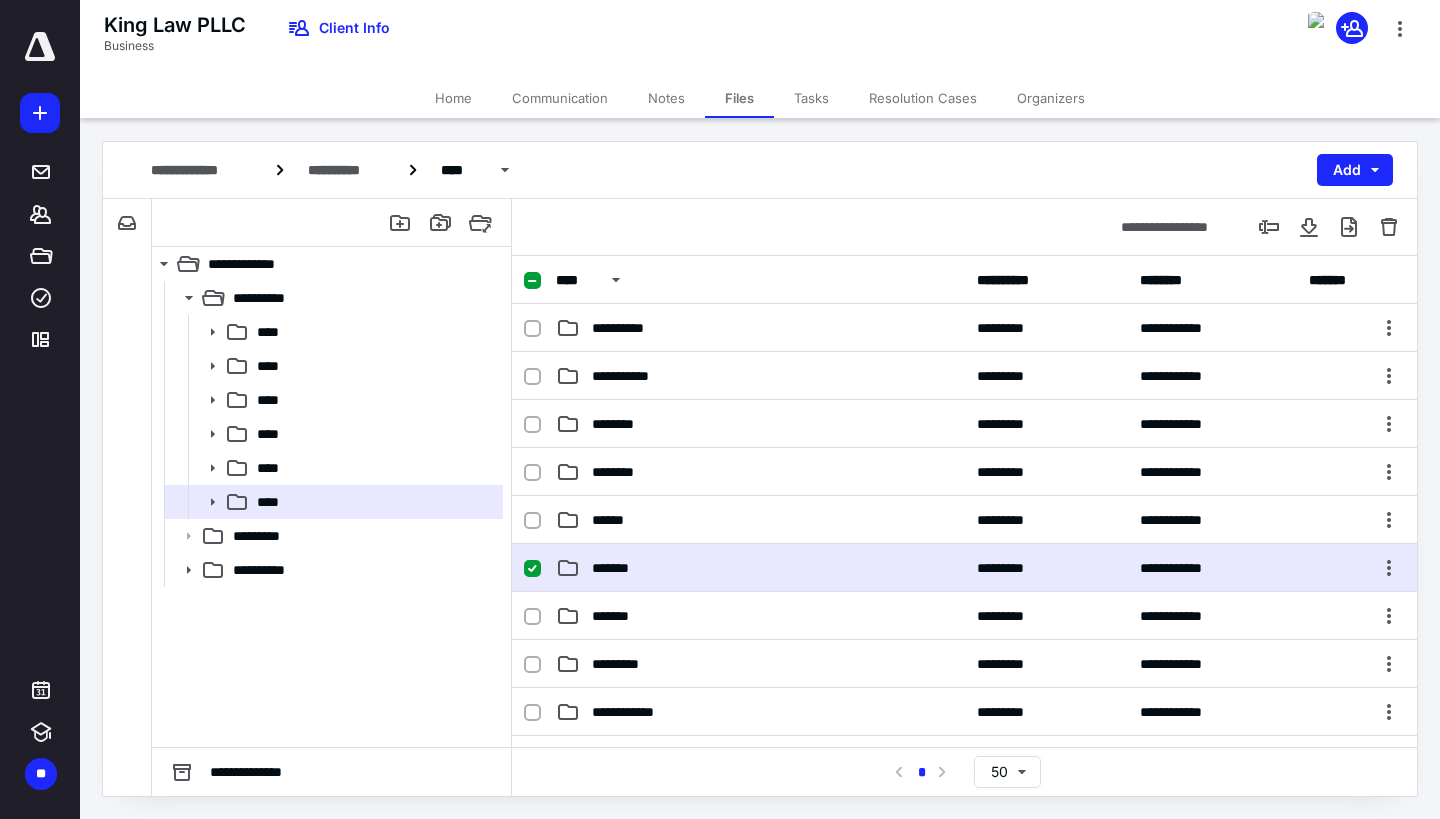 click on "*******" at bounding box center [760, 568] 